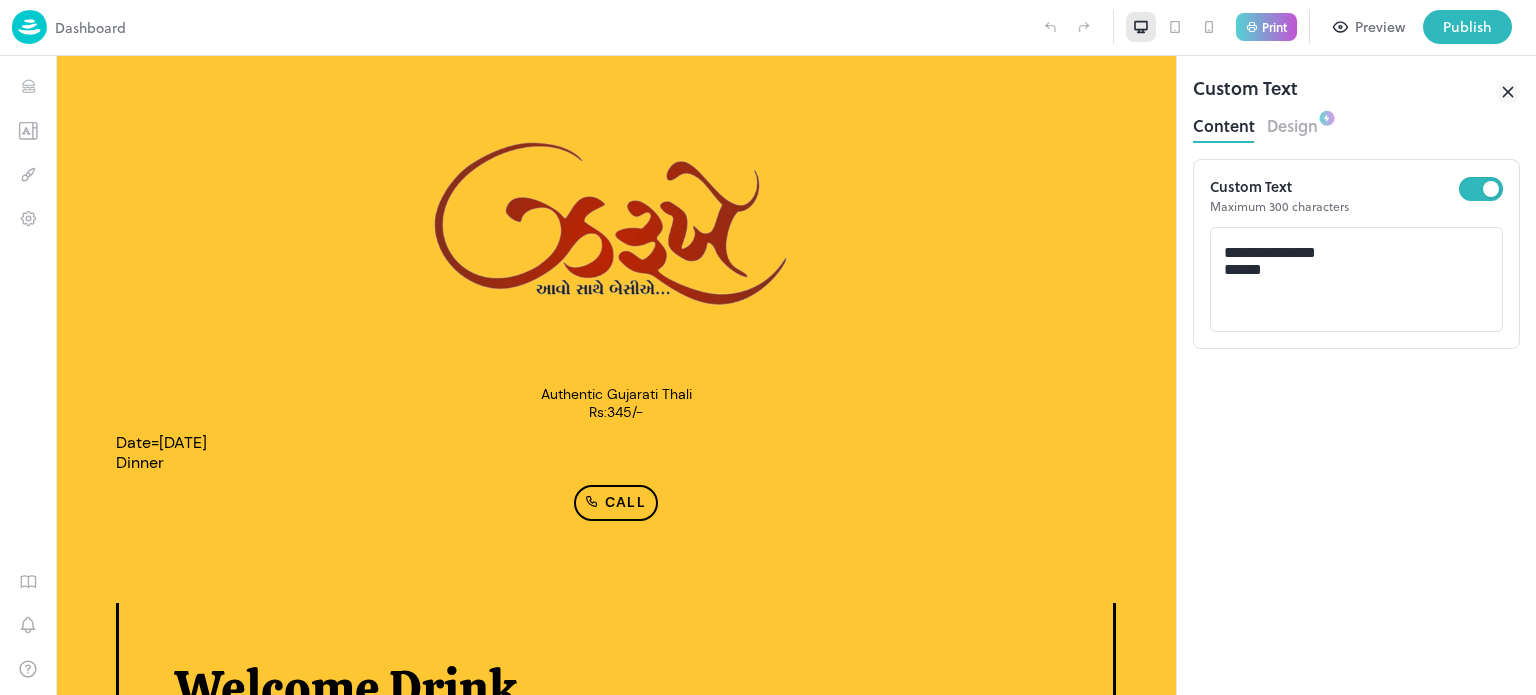 scroll, scrollTop: 1654, scrollLeft: 0, axis: vertical 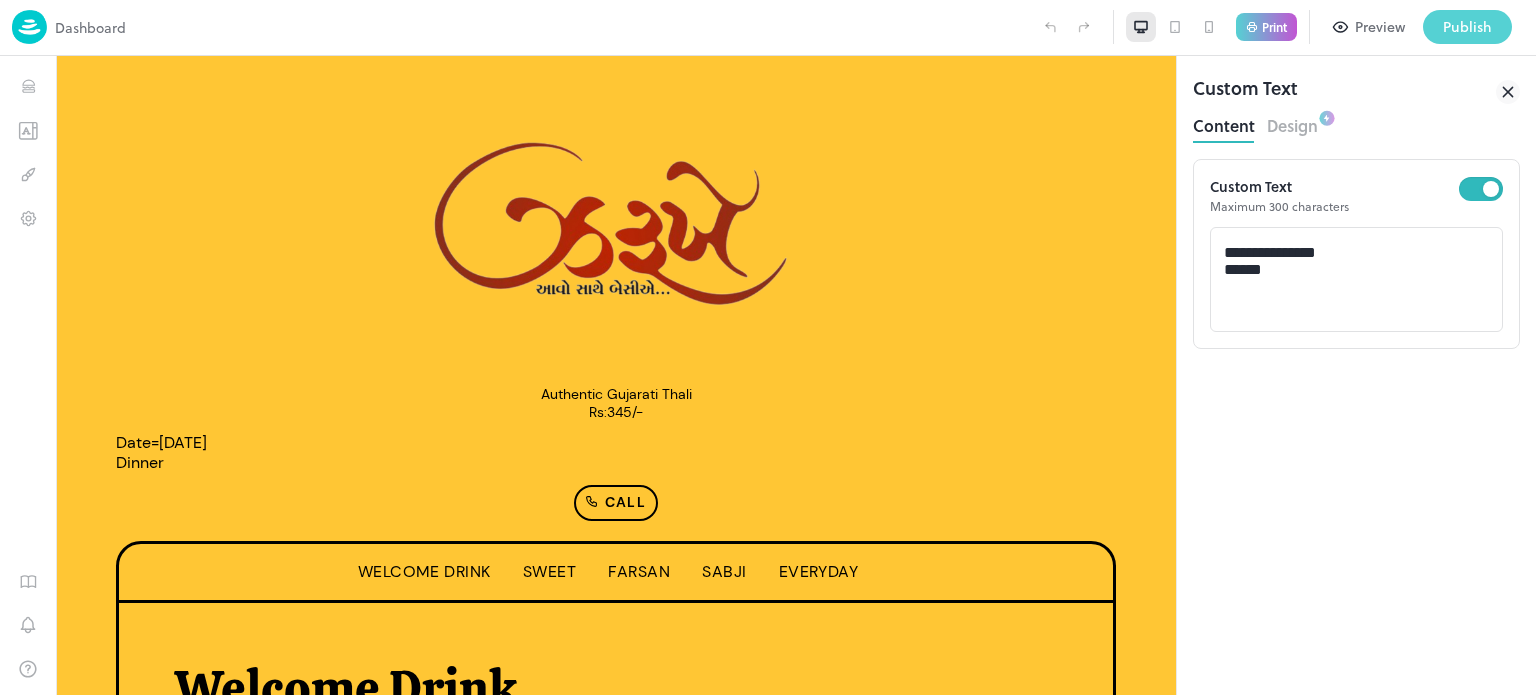 click on "Publish" at bounding box center [1467, 27] 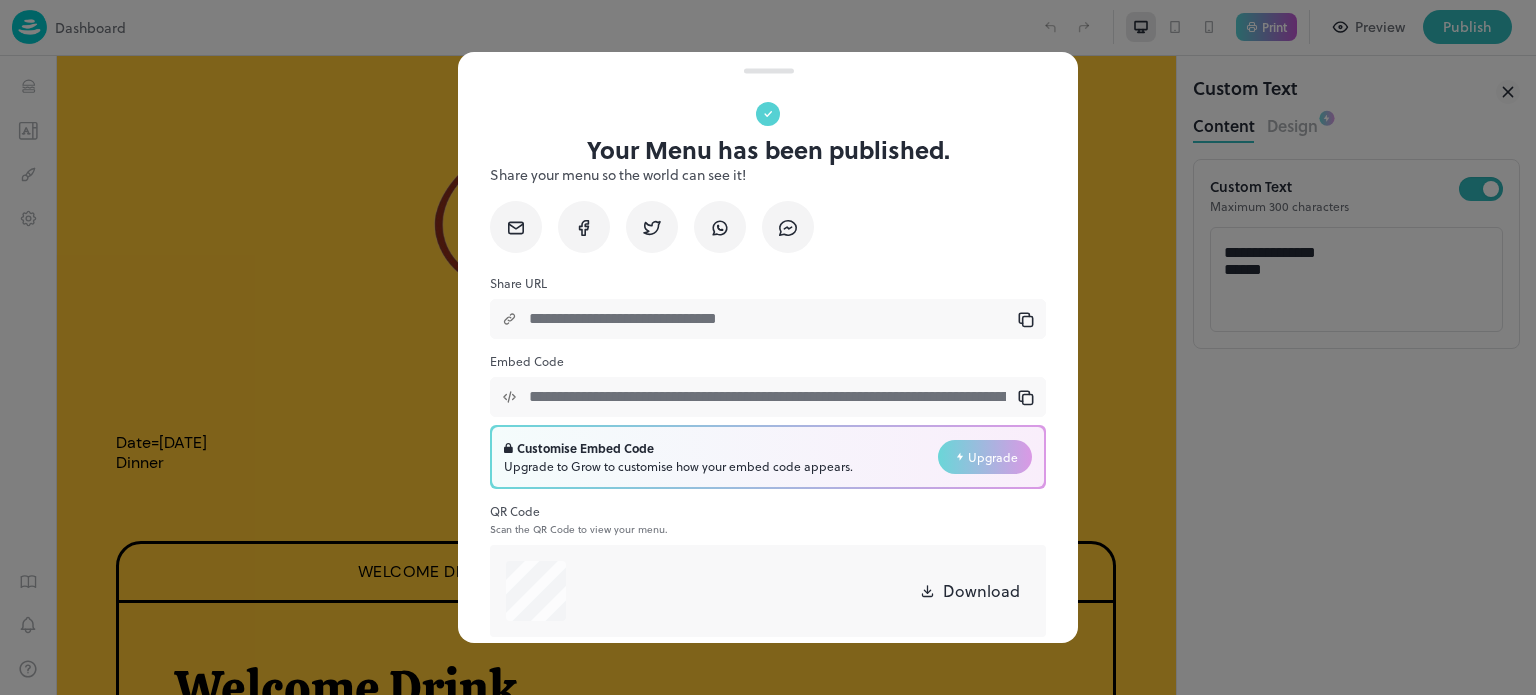 click at bounding box center (768, 347) 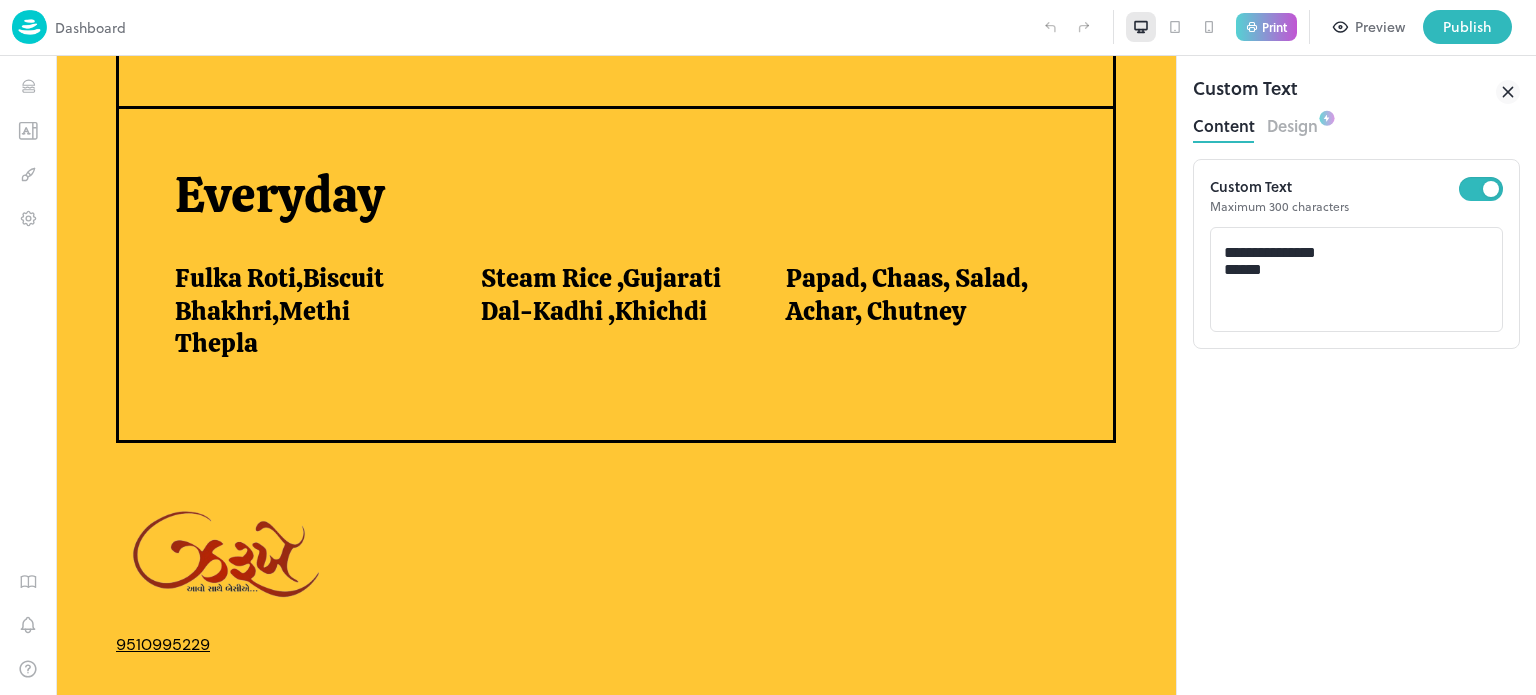 scroll, scrollTop: 1654, scrollLeft: 0, axis: vertical 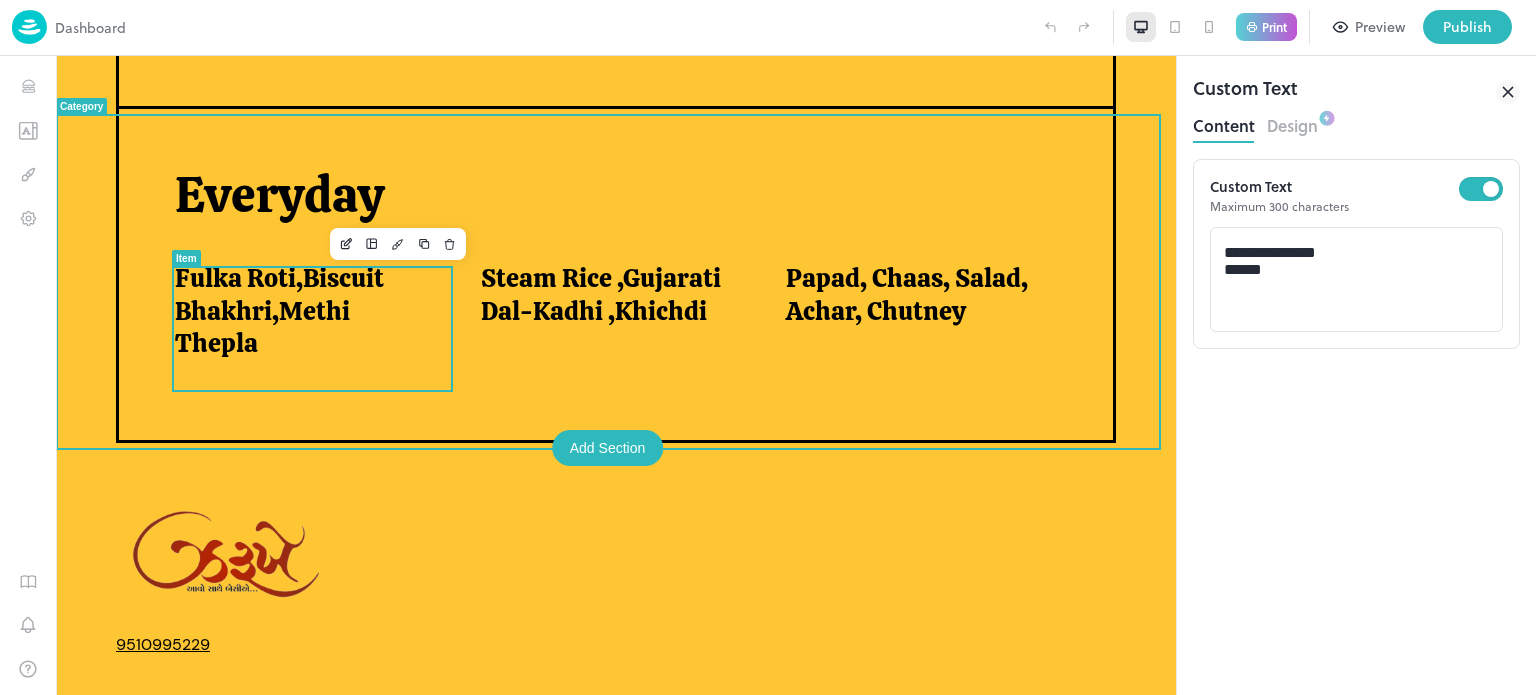 click on "Fulka Roti,Biscuit Bhakhri,Methi Thepla" at bounding box center (303, 311) 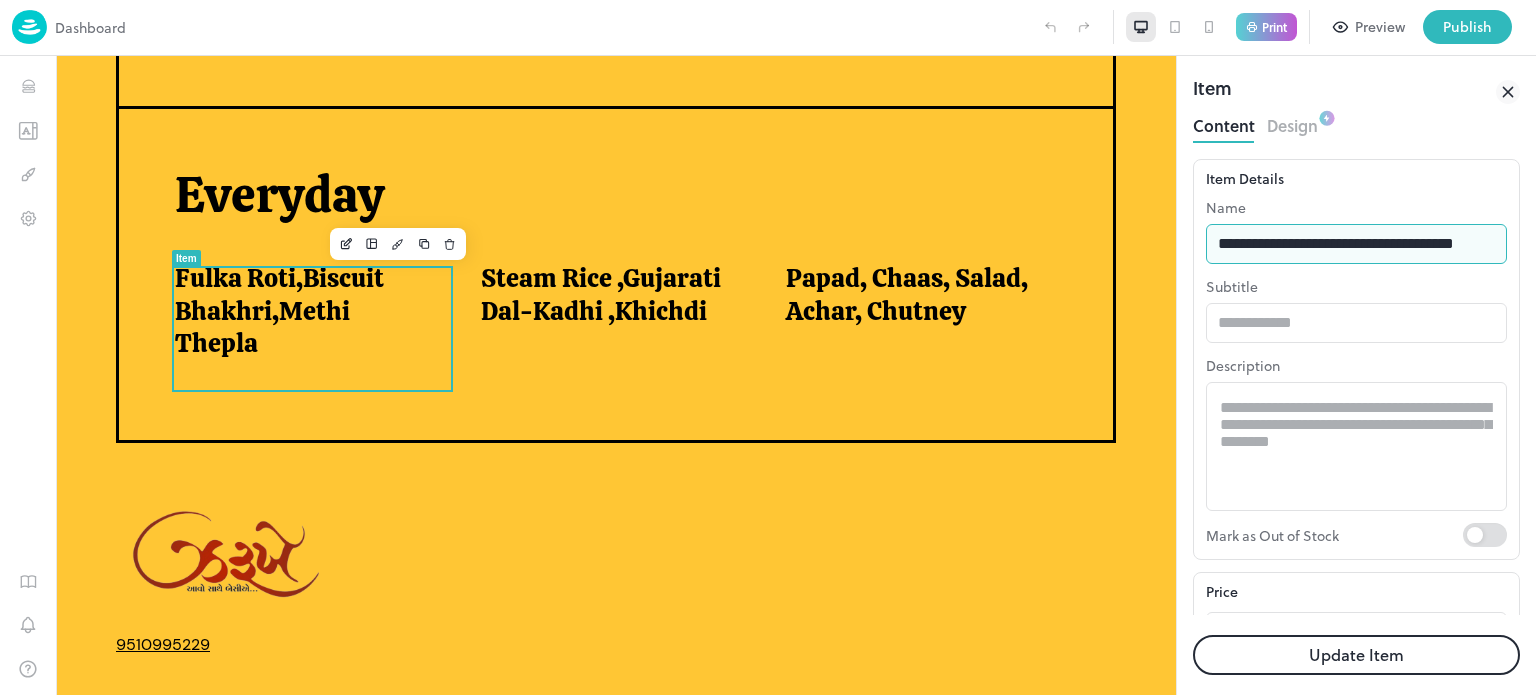 click on "**********" at bounding box center [1356, 244] 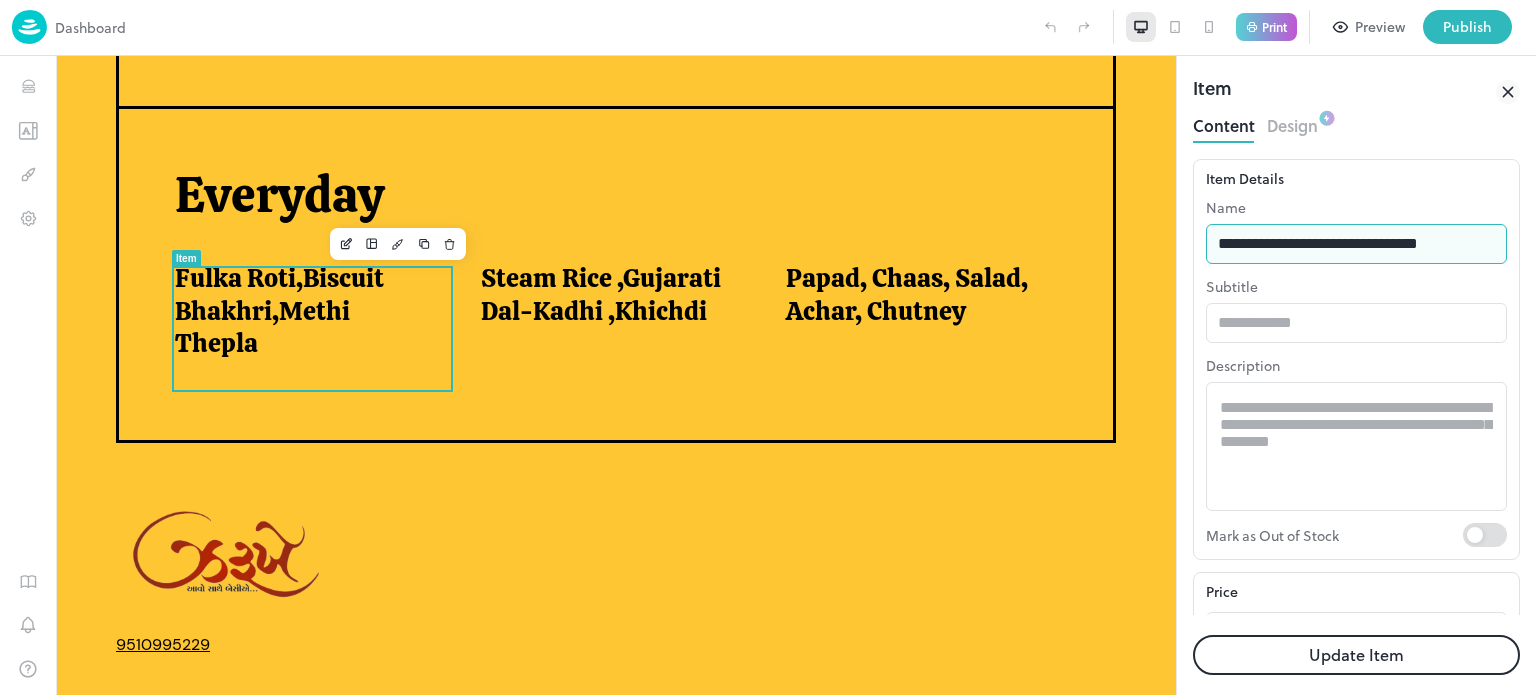 scroll, scrollTop: 0, scrollLeft: 0, axis: both 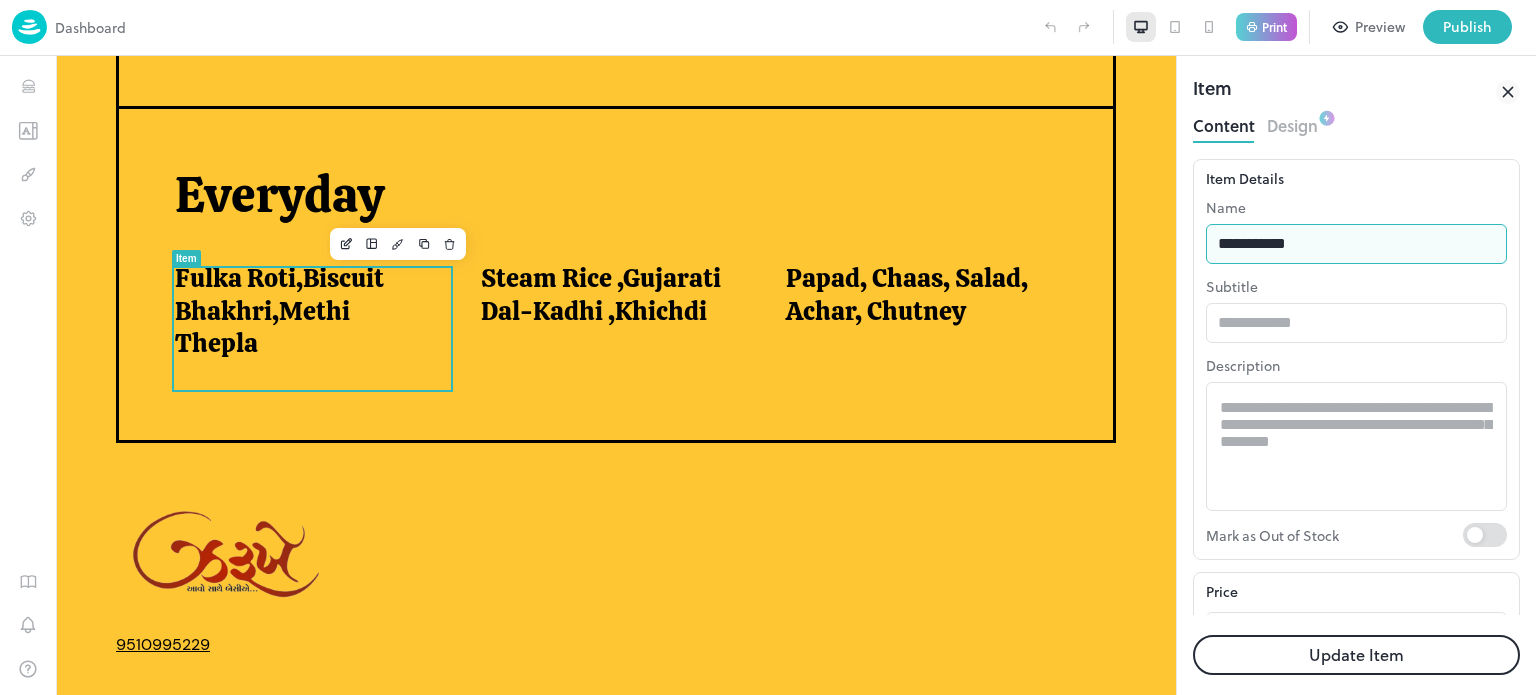 type on "**********" 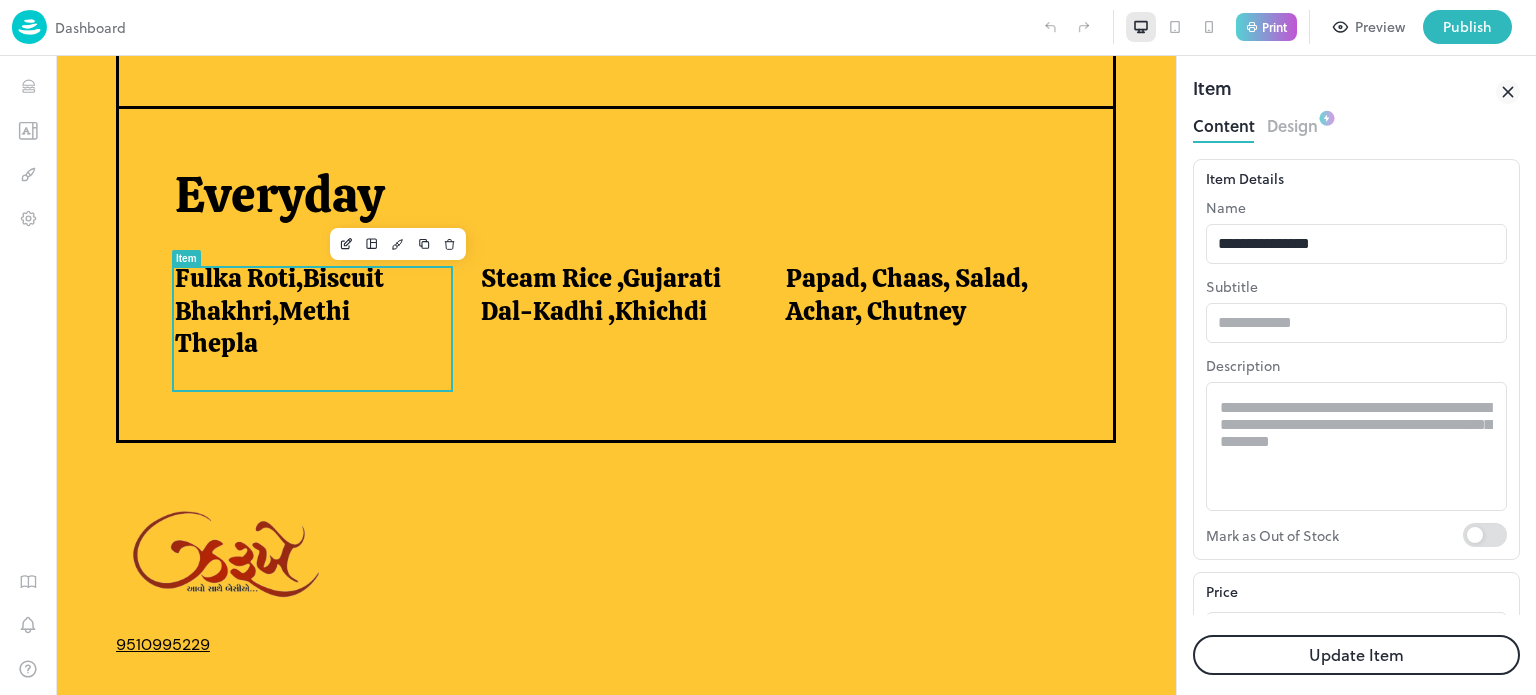 click on "Update Item" at bounding box center (1356, 655) 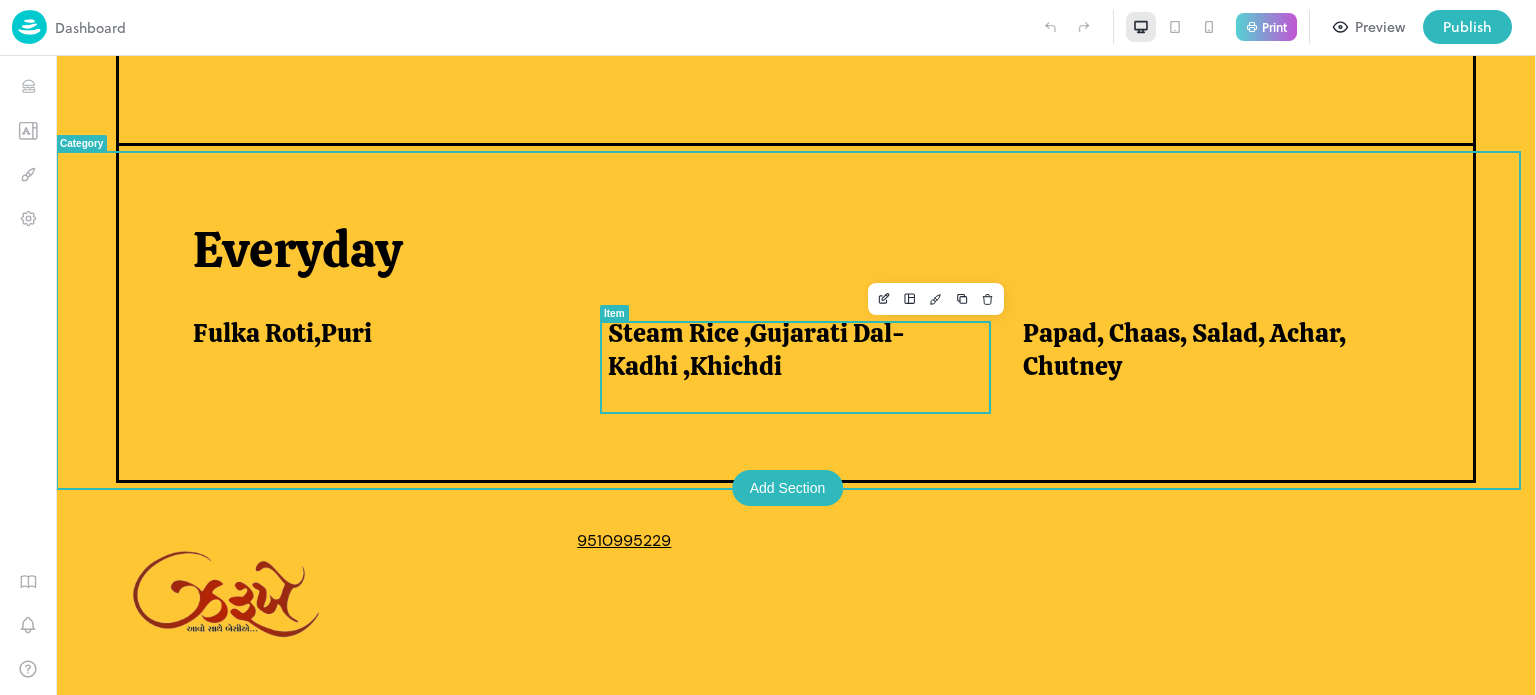 click on "Steam Rice ,Gujarati Dal-Kadhi ,Khichdi" at bounding box center (791, 349) 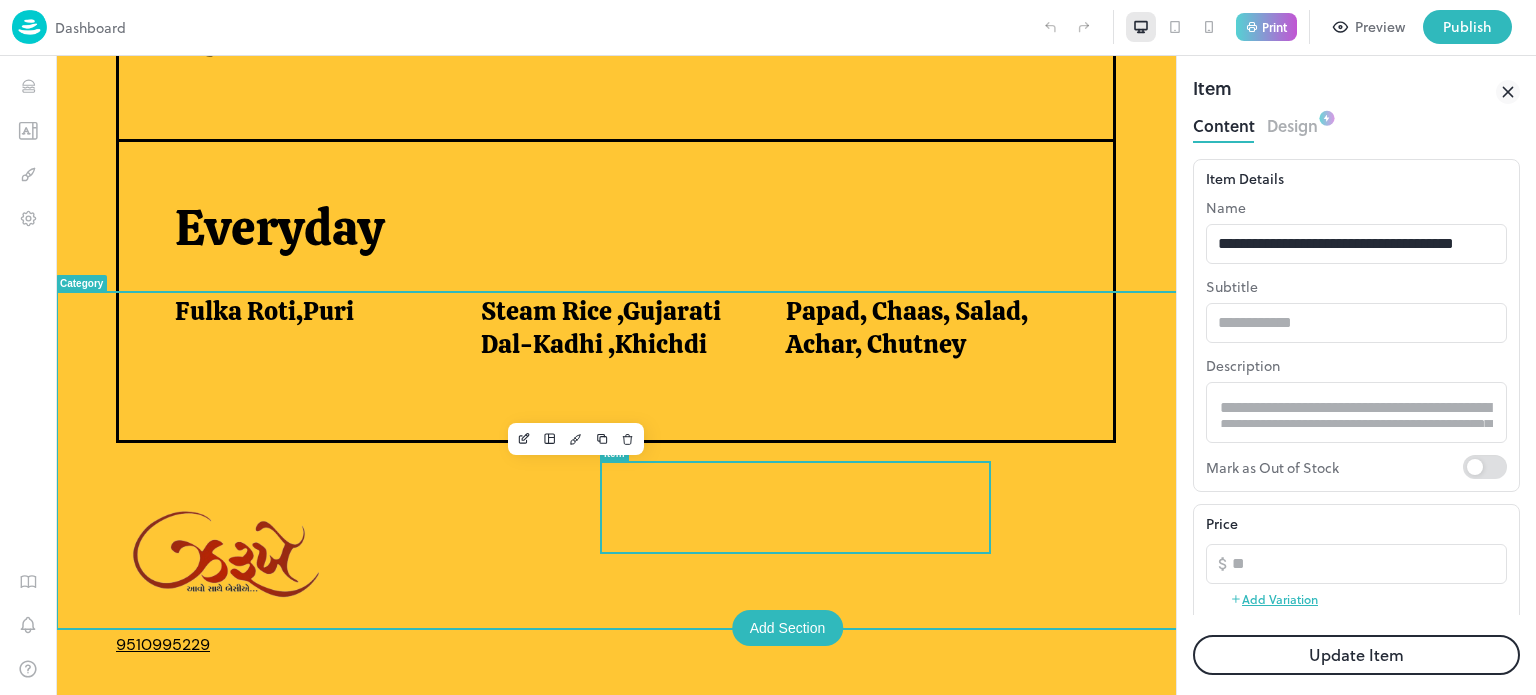 scroll, scrollTop: 1751, scrollLeft: 0, axis: vertical 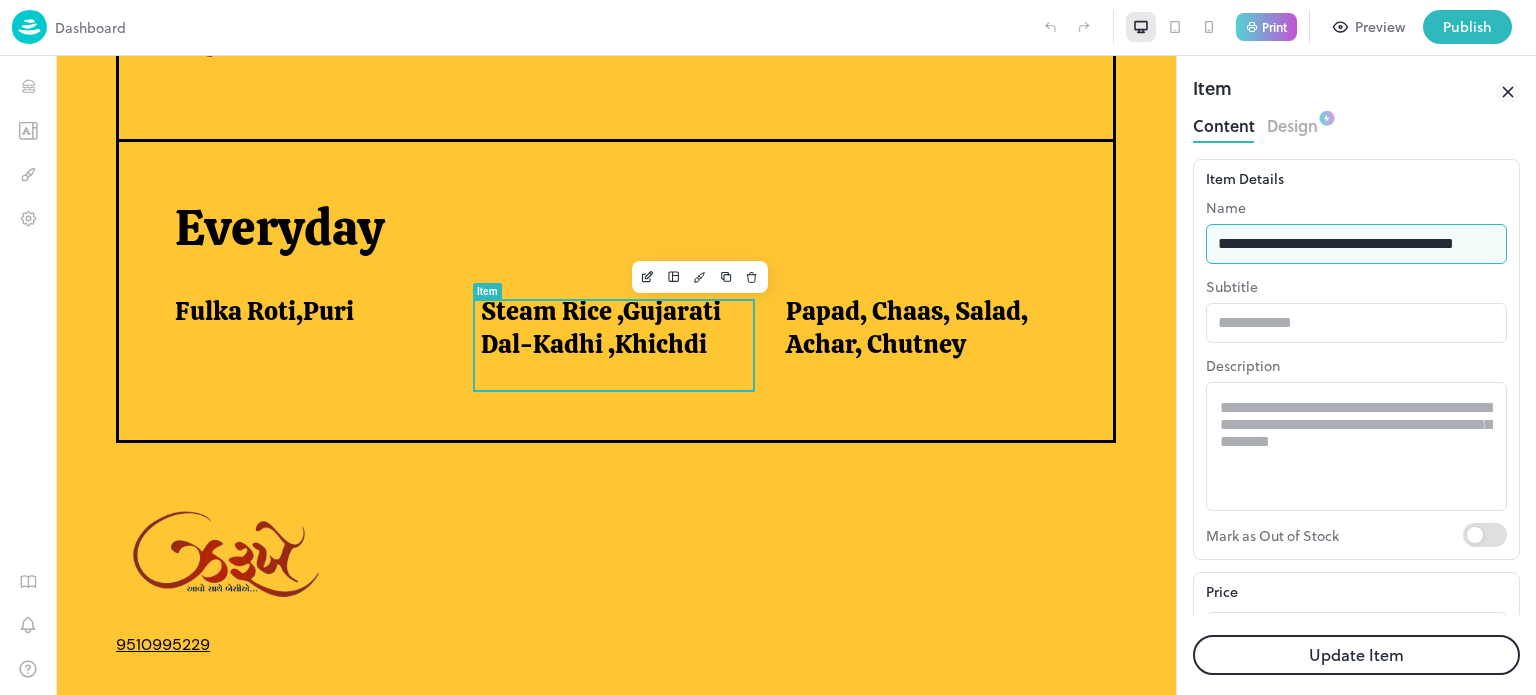 click on "**********" at bounding box center [1356, 244] 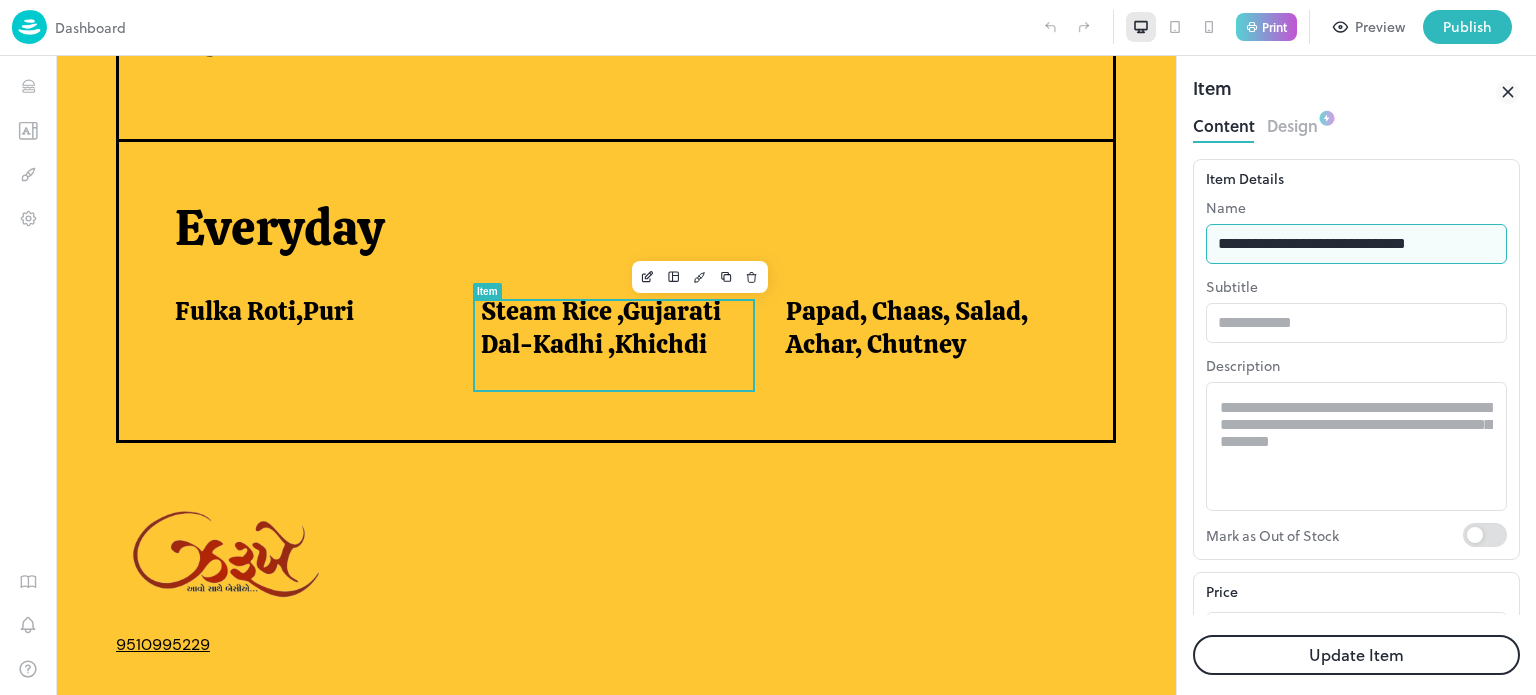 type on "**********" 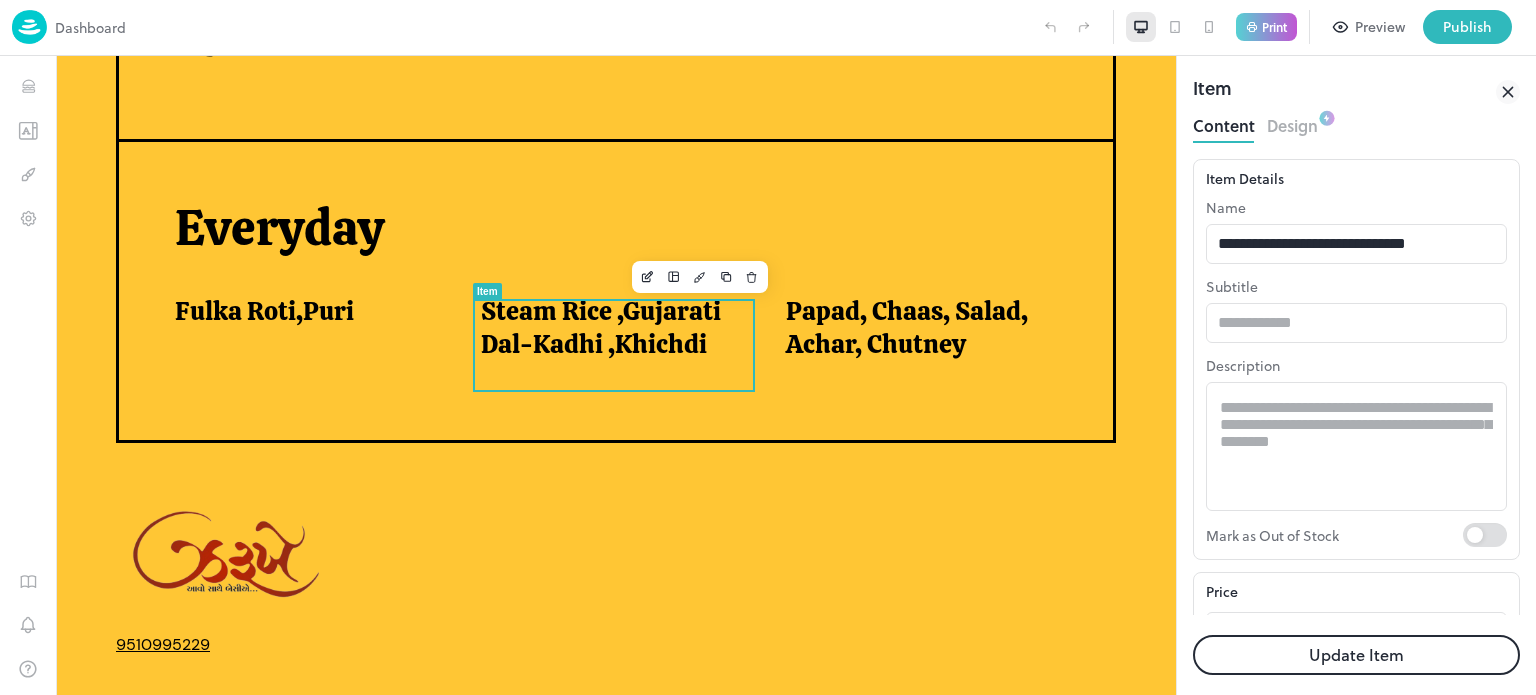 click on "Update Item" at bounding box center [1356, 655] 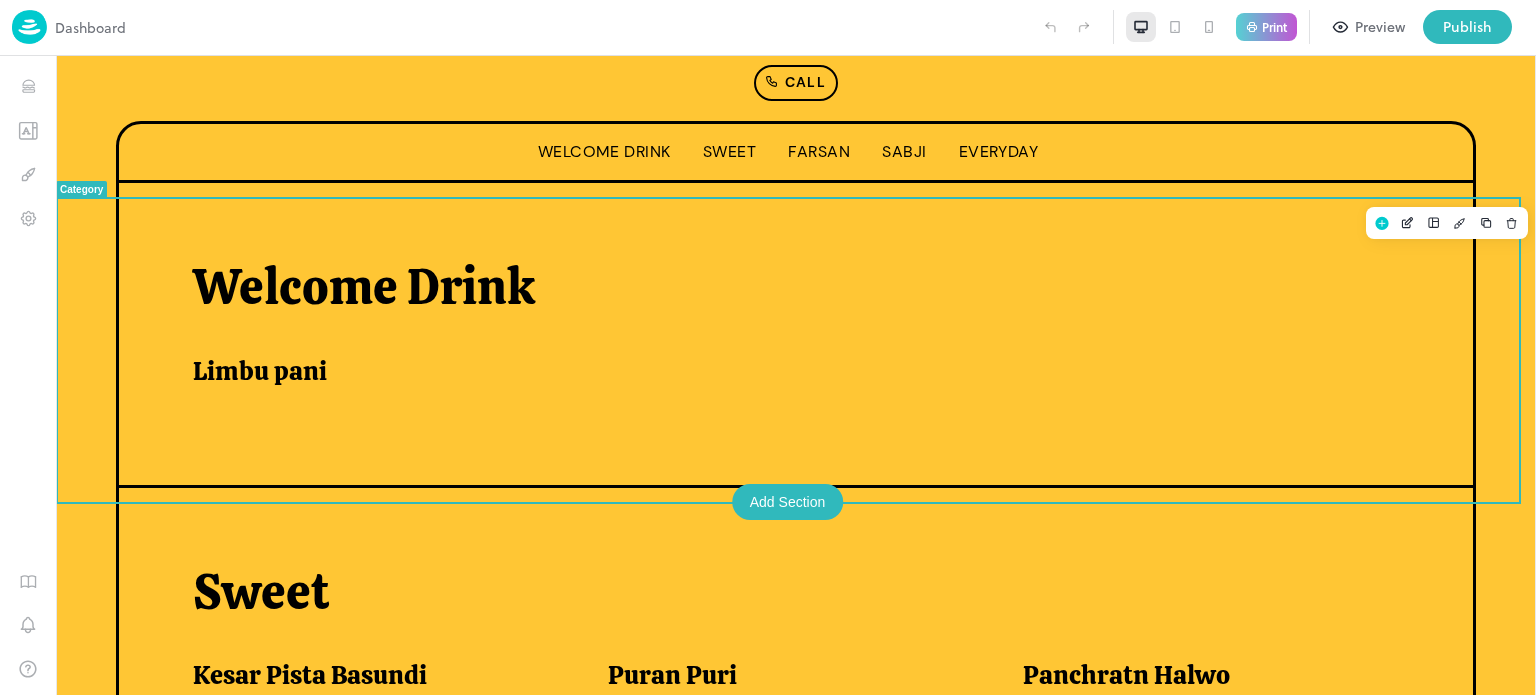 scroll, scrollTop: 412, scrollLeft: 0, axis: vertical 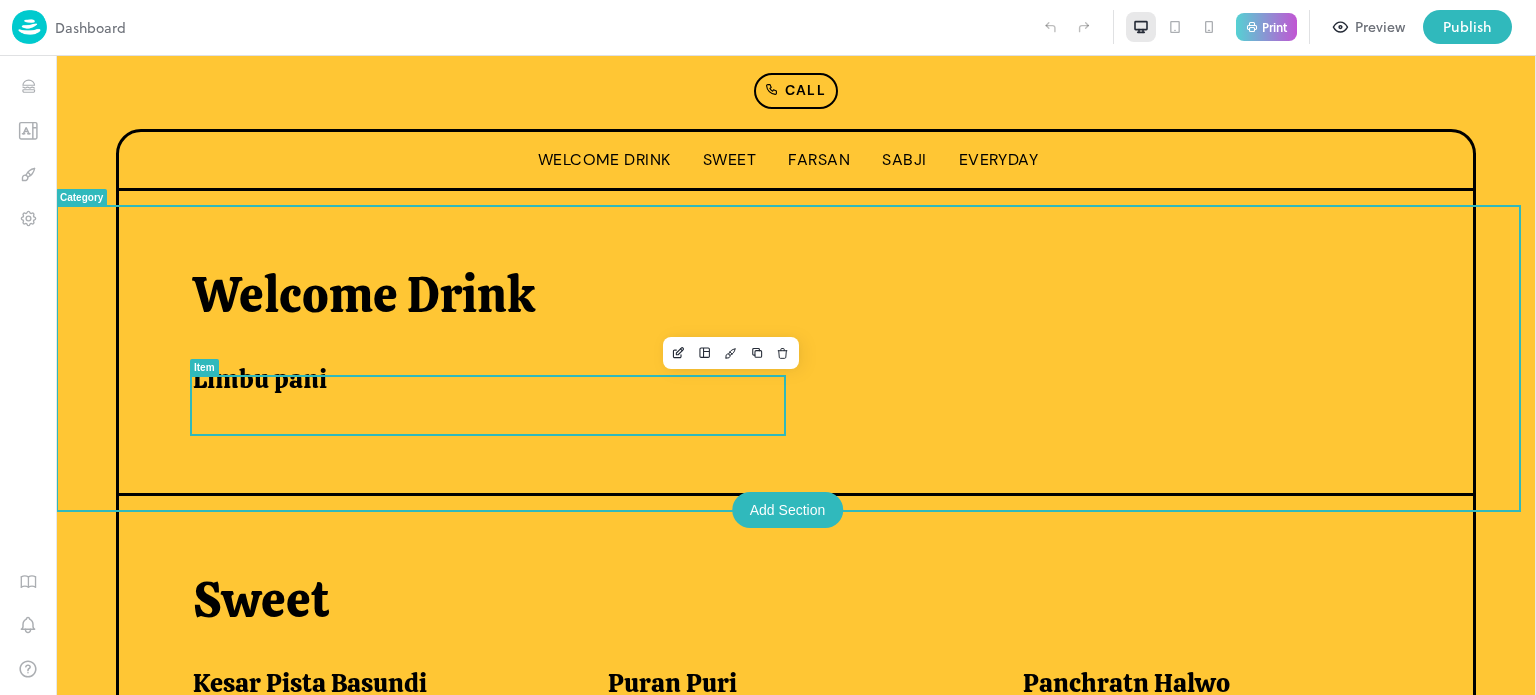 click on "Limbu  pani" at bounding box center (260, 379) 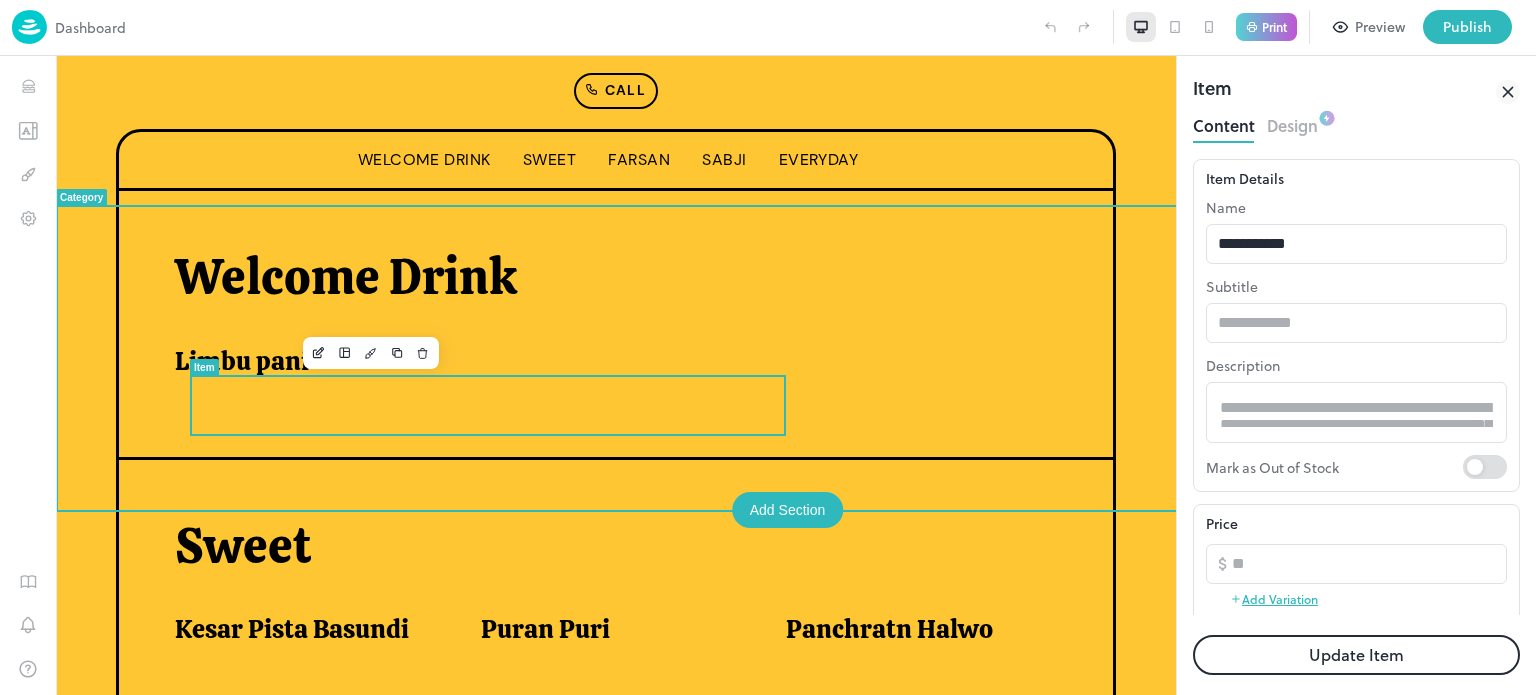 scroll, scrollTop: 0, scrollLeft: 0, axis: both 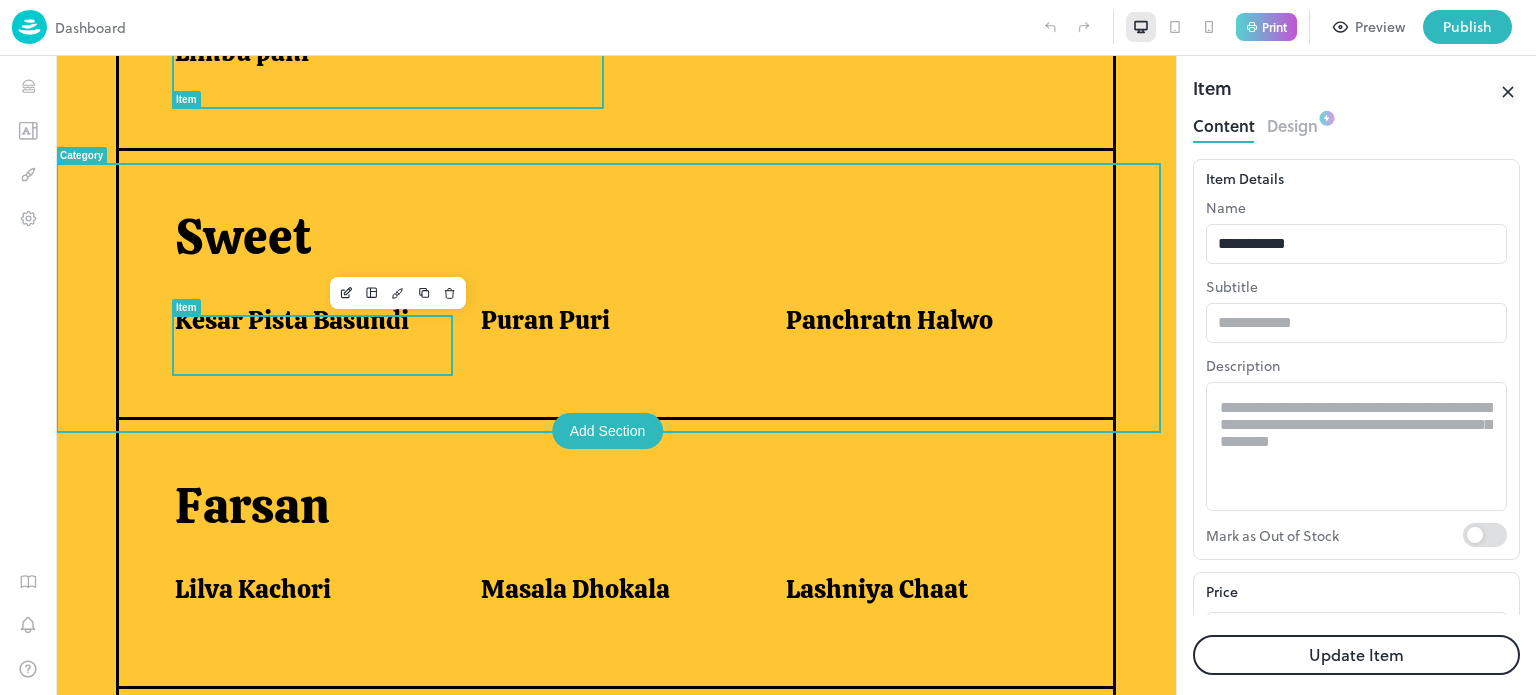 click on "Kesar Pista Basundi" at bounding box center [316, 332] 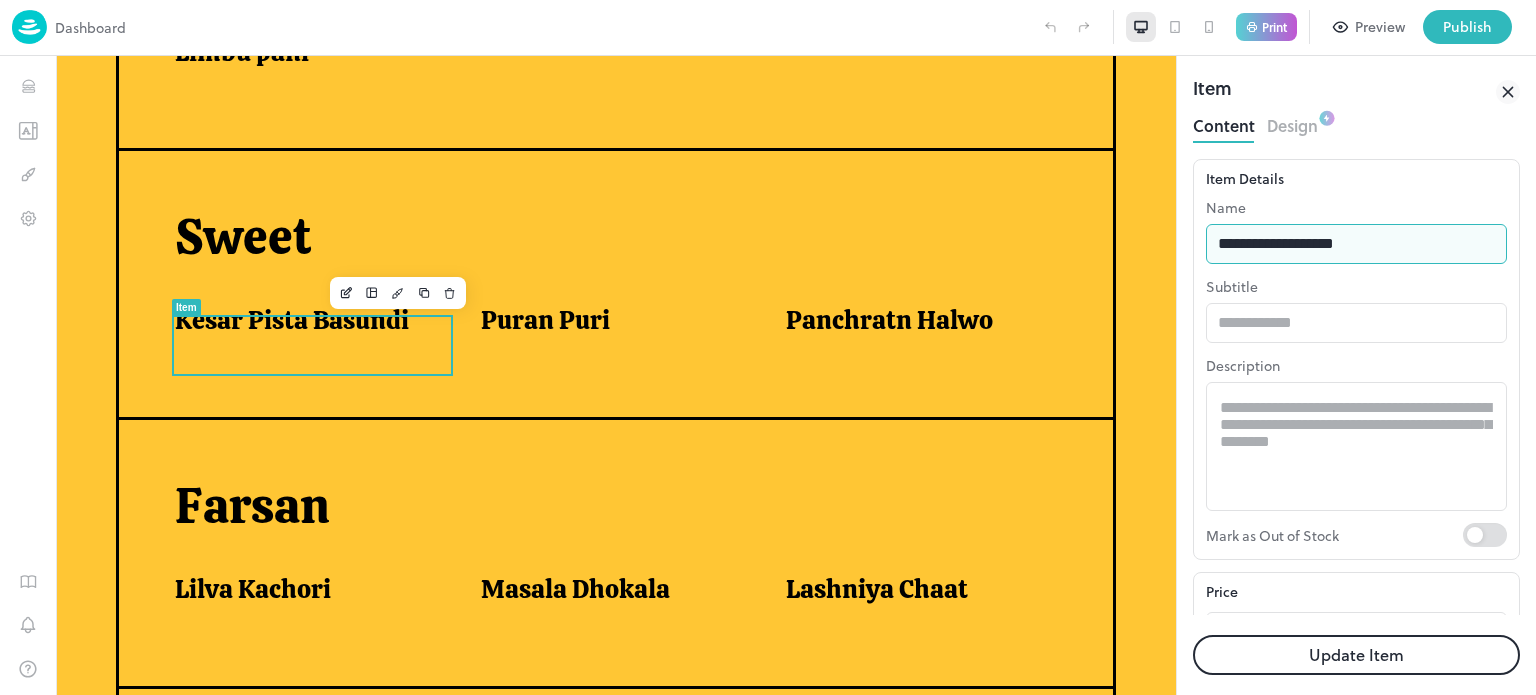 click on "**********" at bounding box center [1356, 244] 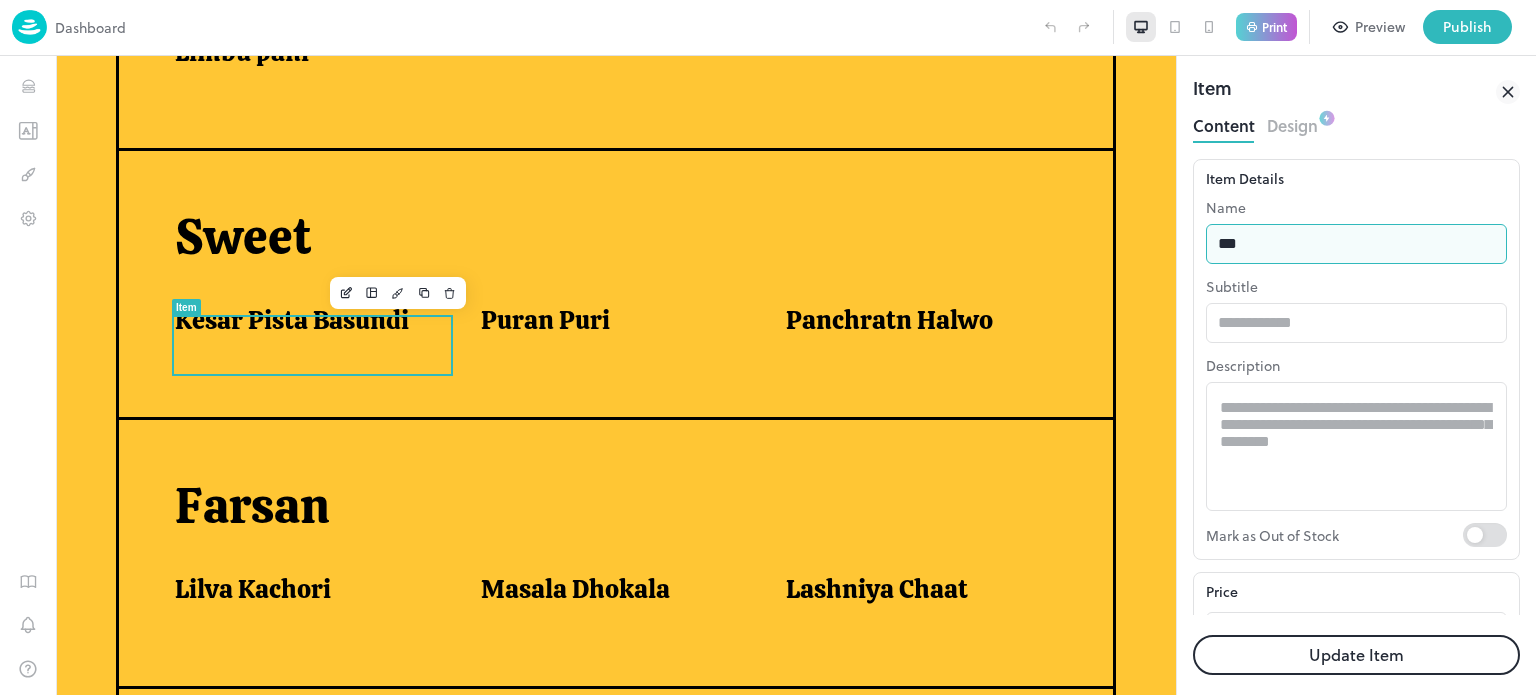 type on "**********" 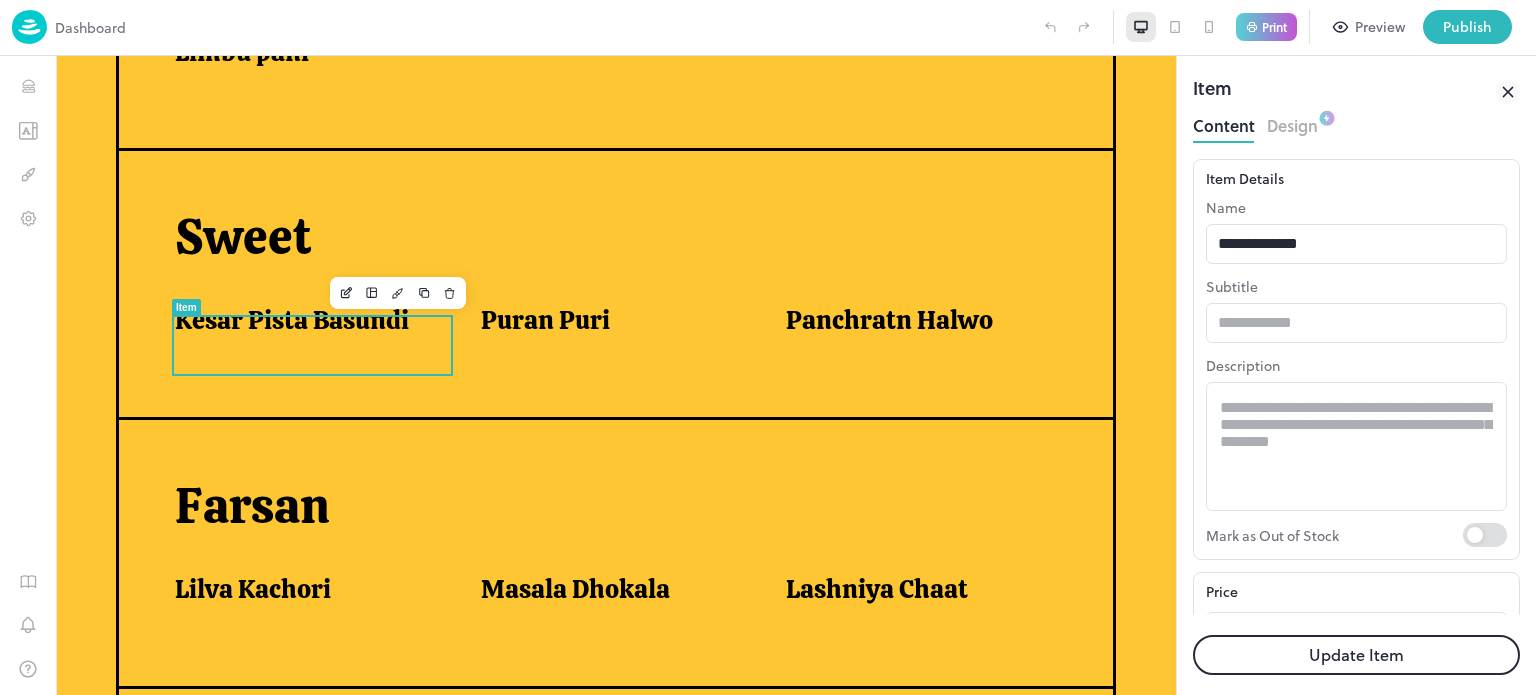 click on "Update Item" at bounding box center [1356, 655] 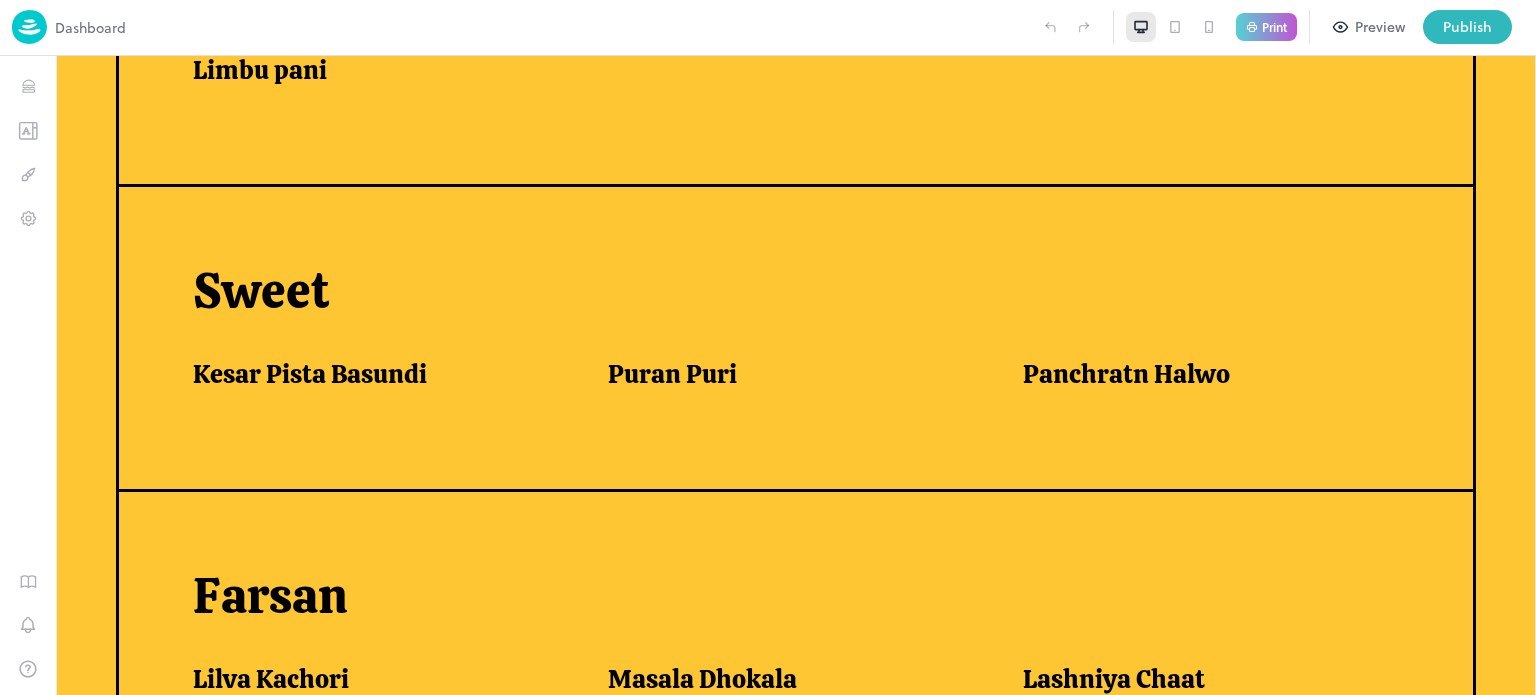 scroll, scrollTop: 740, scrollLeft: 0, axis: vertical 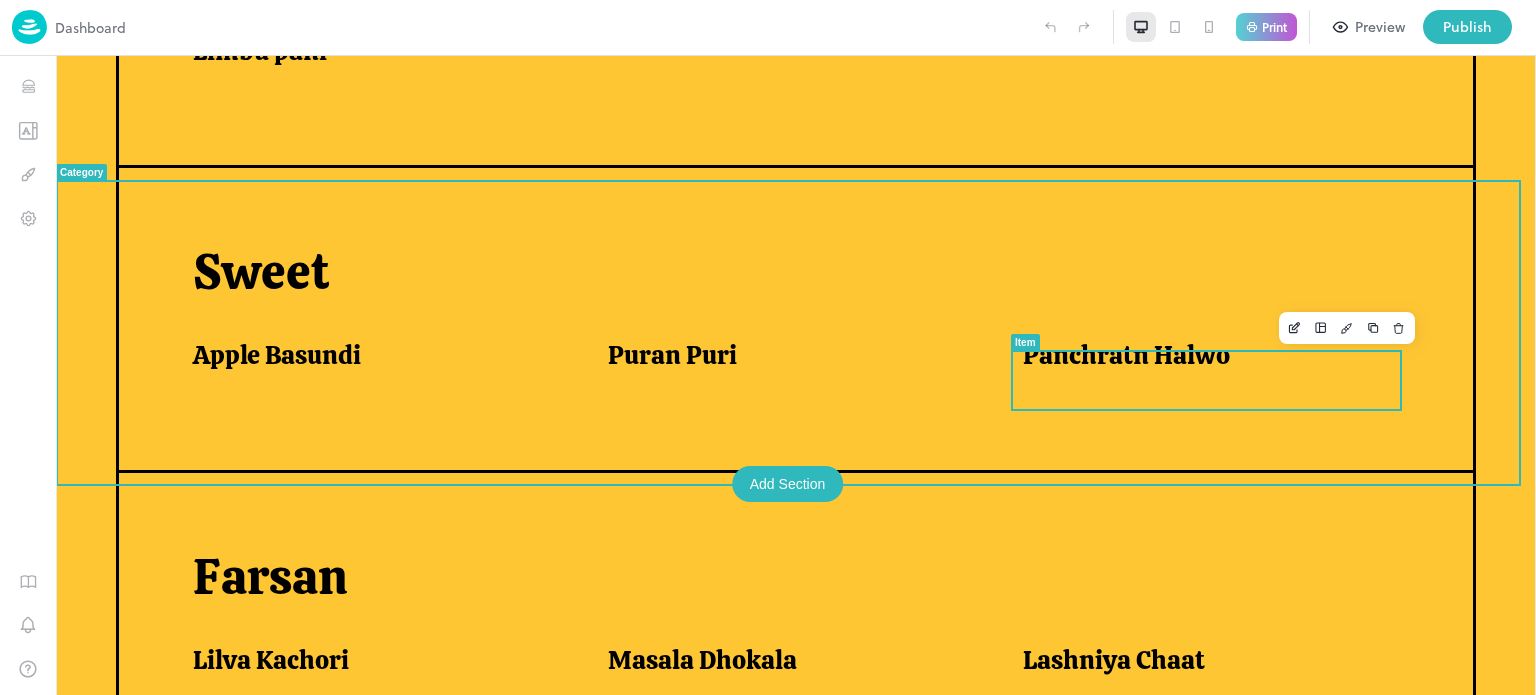 click on "Panchratn Halwo" at bounding box center [1126, 355] 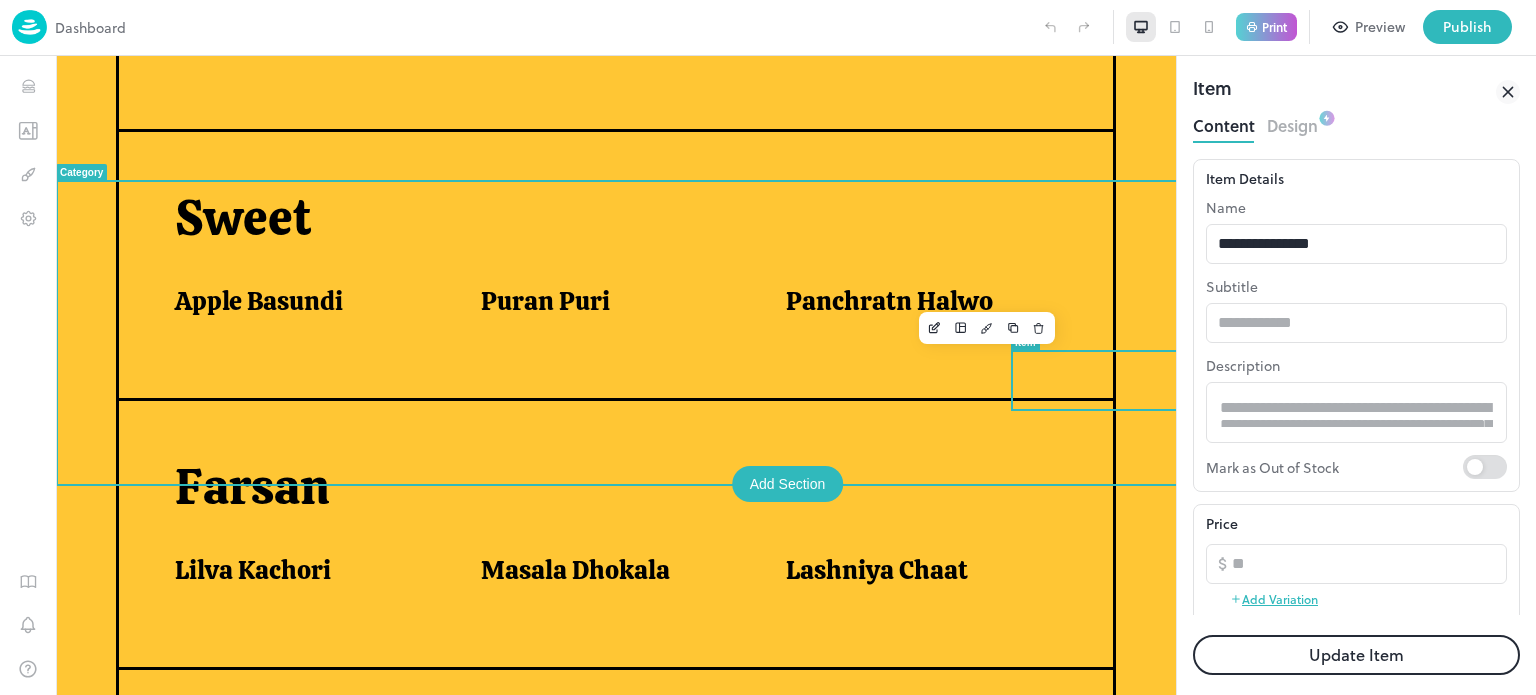 scroll, scrollTop: 723, scrollLeft: 0, axis: vertical 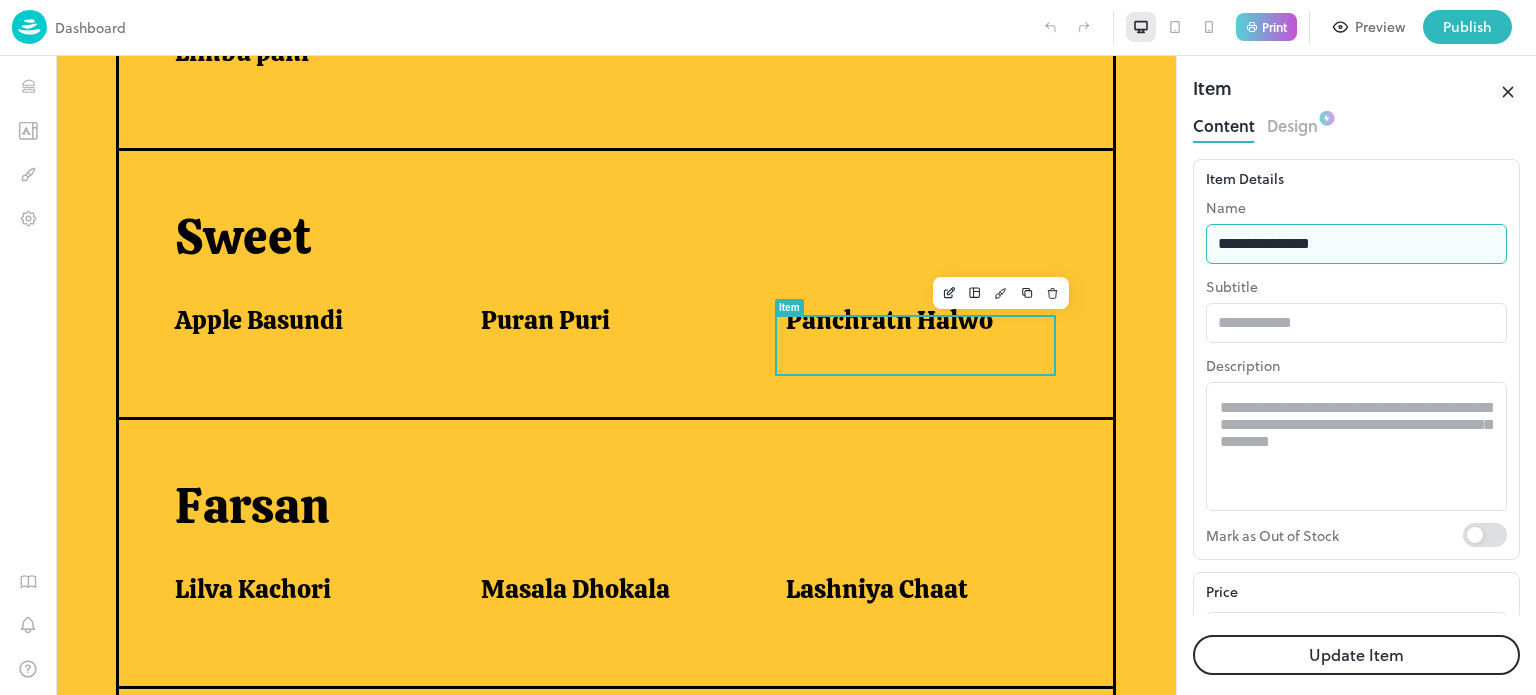 click on "**********" at bounding box center (1356, 244) 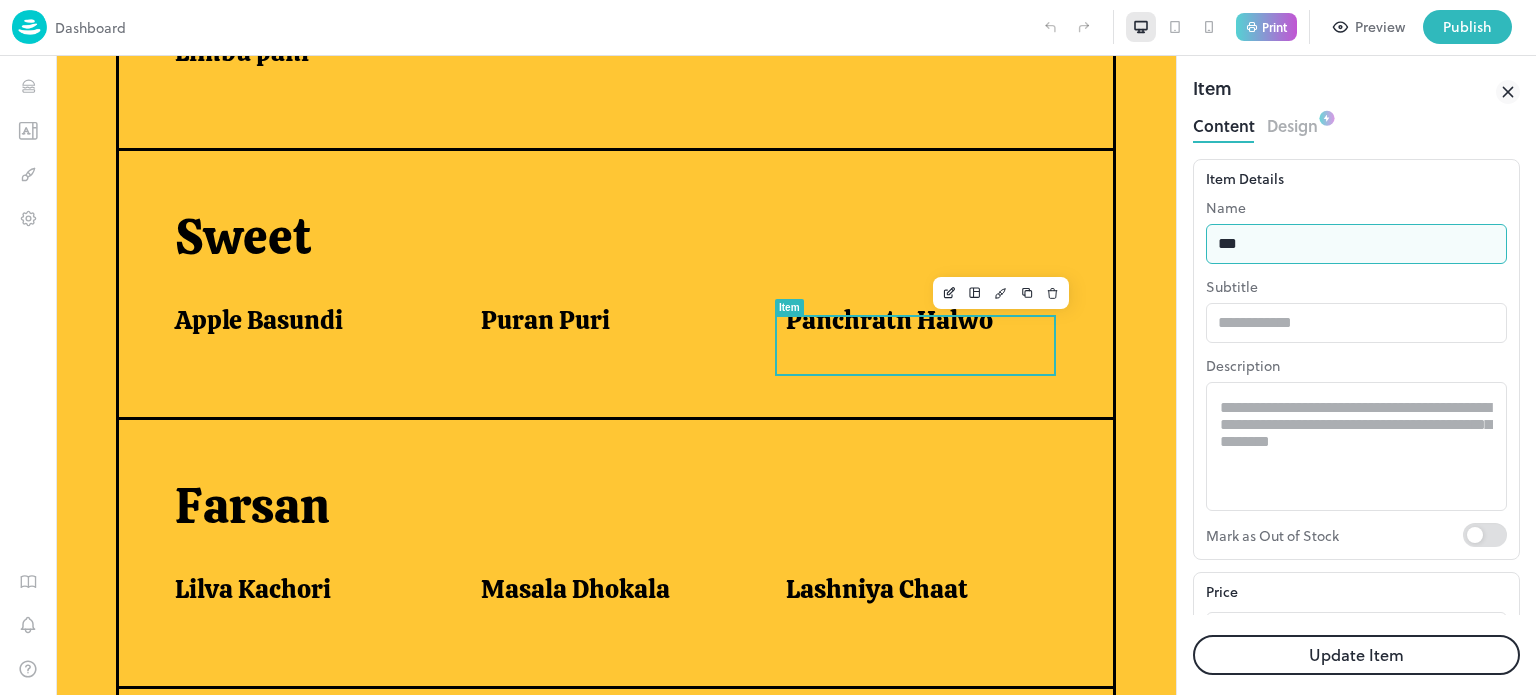 type on "**********" 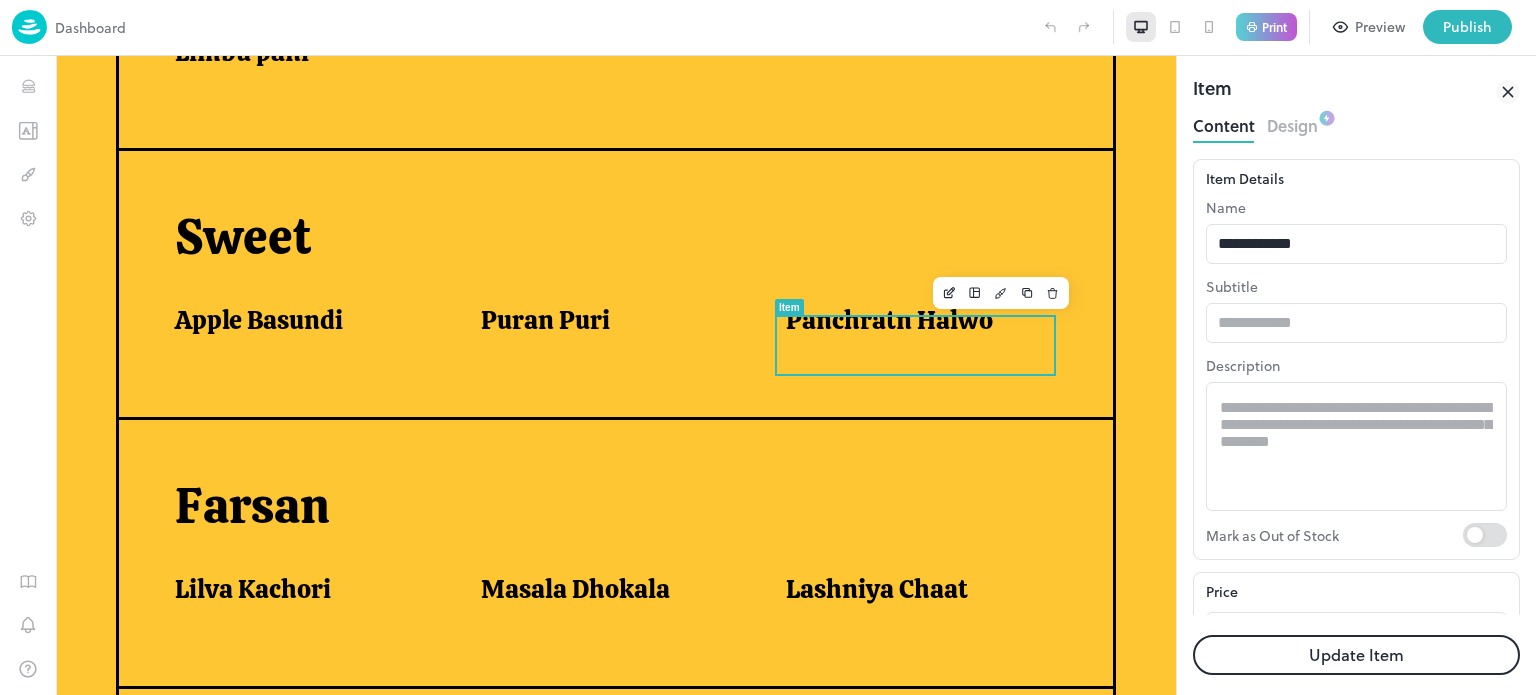 click on "Update Item" at bounding box center [1356, 655] 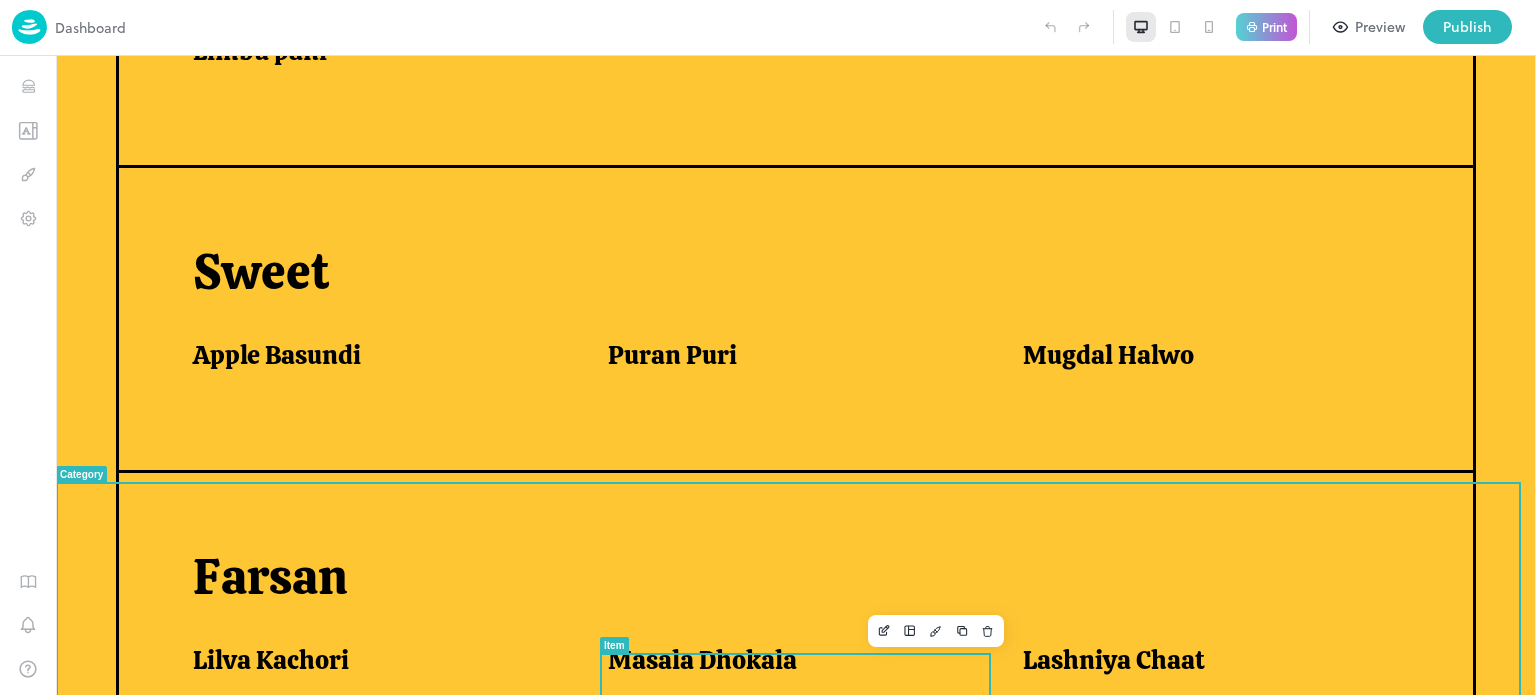 scroll, scrollTop: 943, scrollLeft: 0, axis: vertical 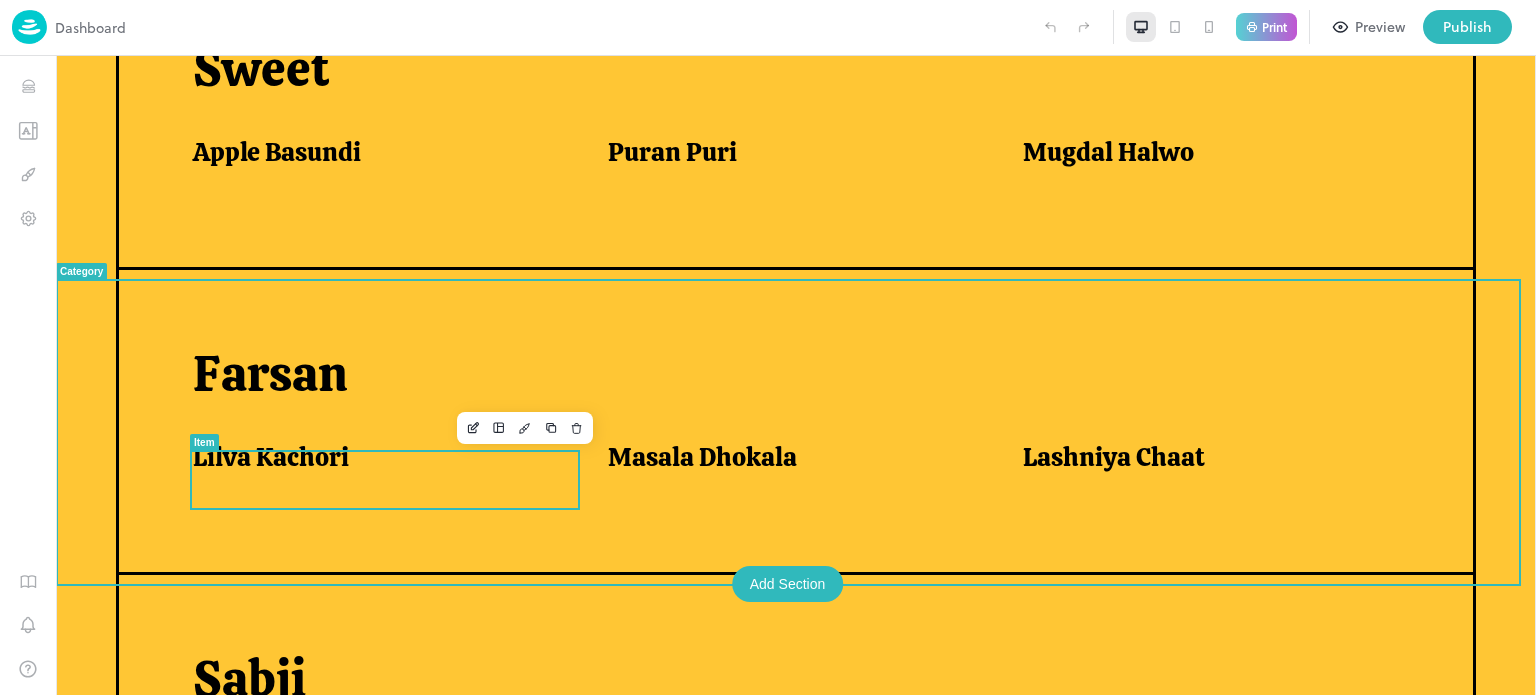 click on "Lilva Kachori" at bounding box center [271, 457] 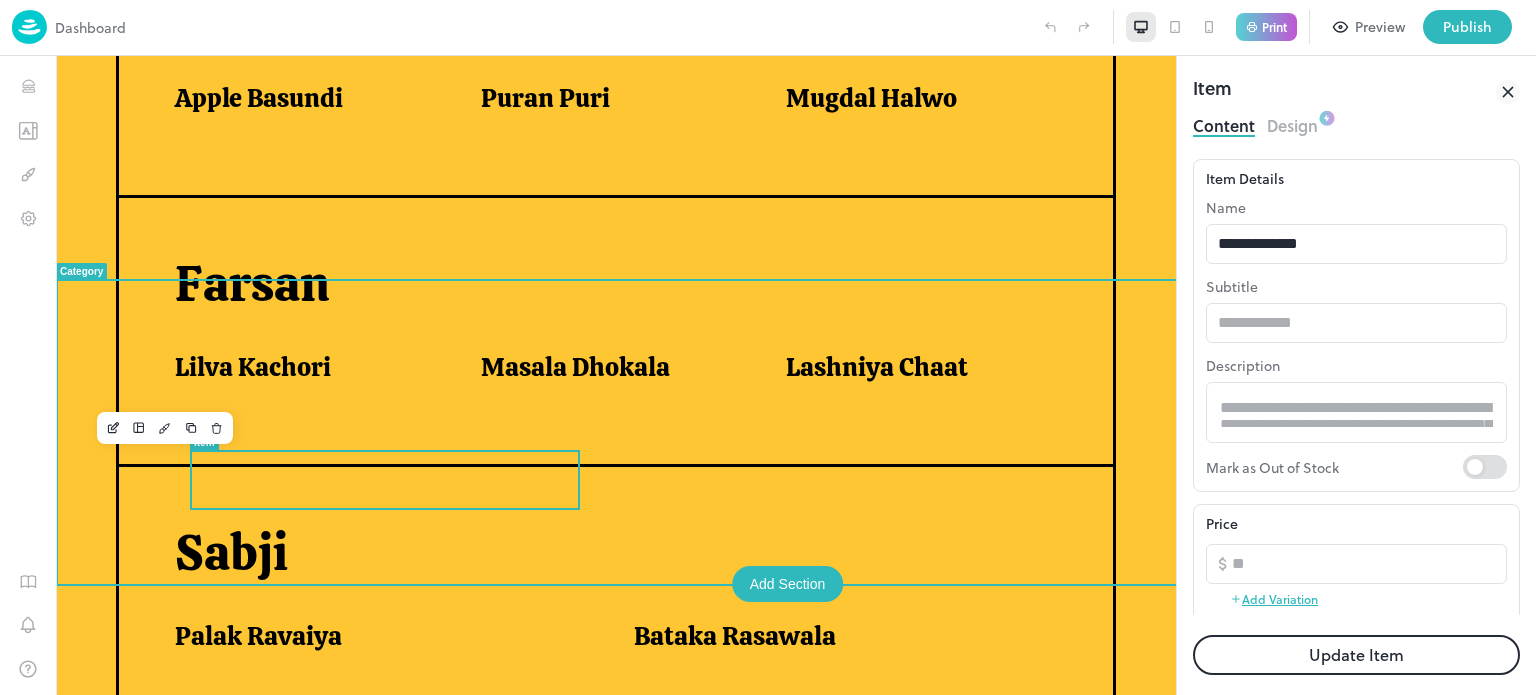 scroll, scrollTop: 942, scrollLeft: 0, axis: vertical 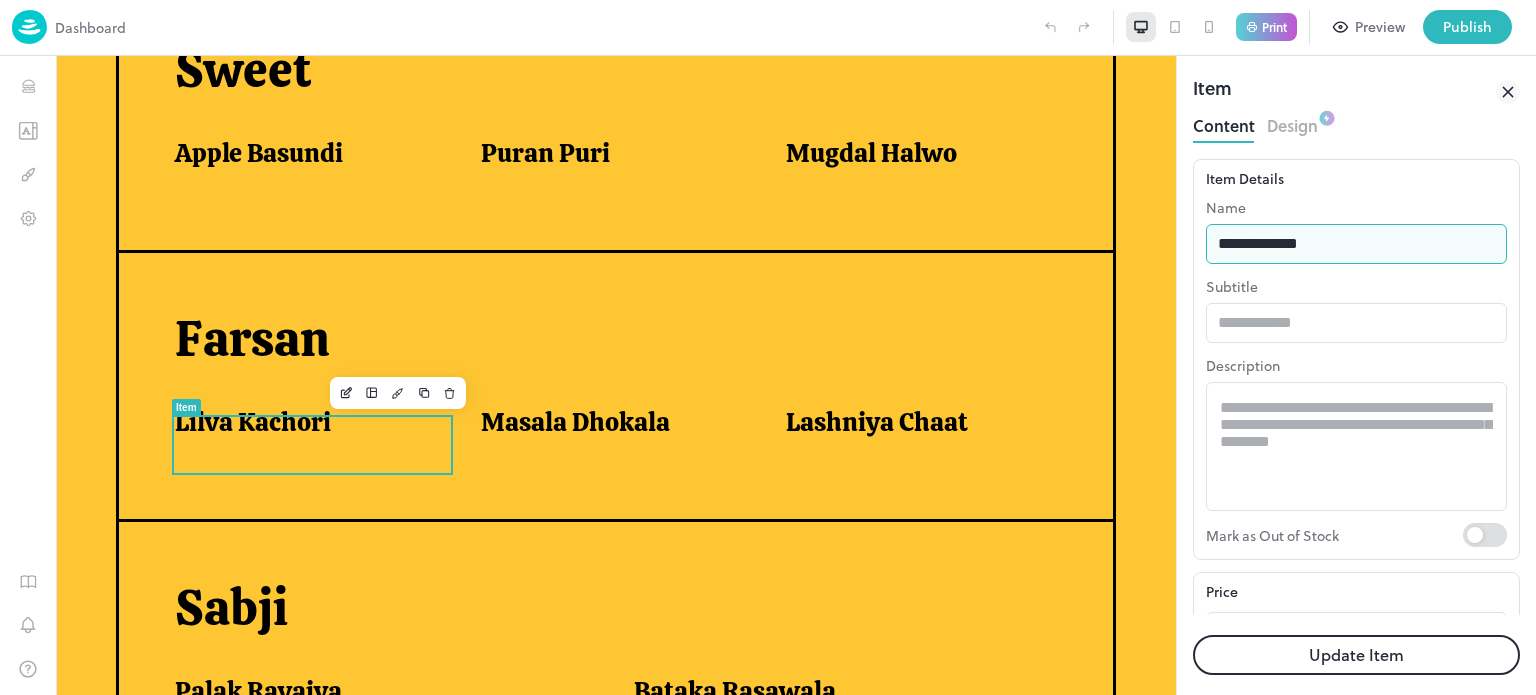 click on "**********" at bounding box center [1356, 244] 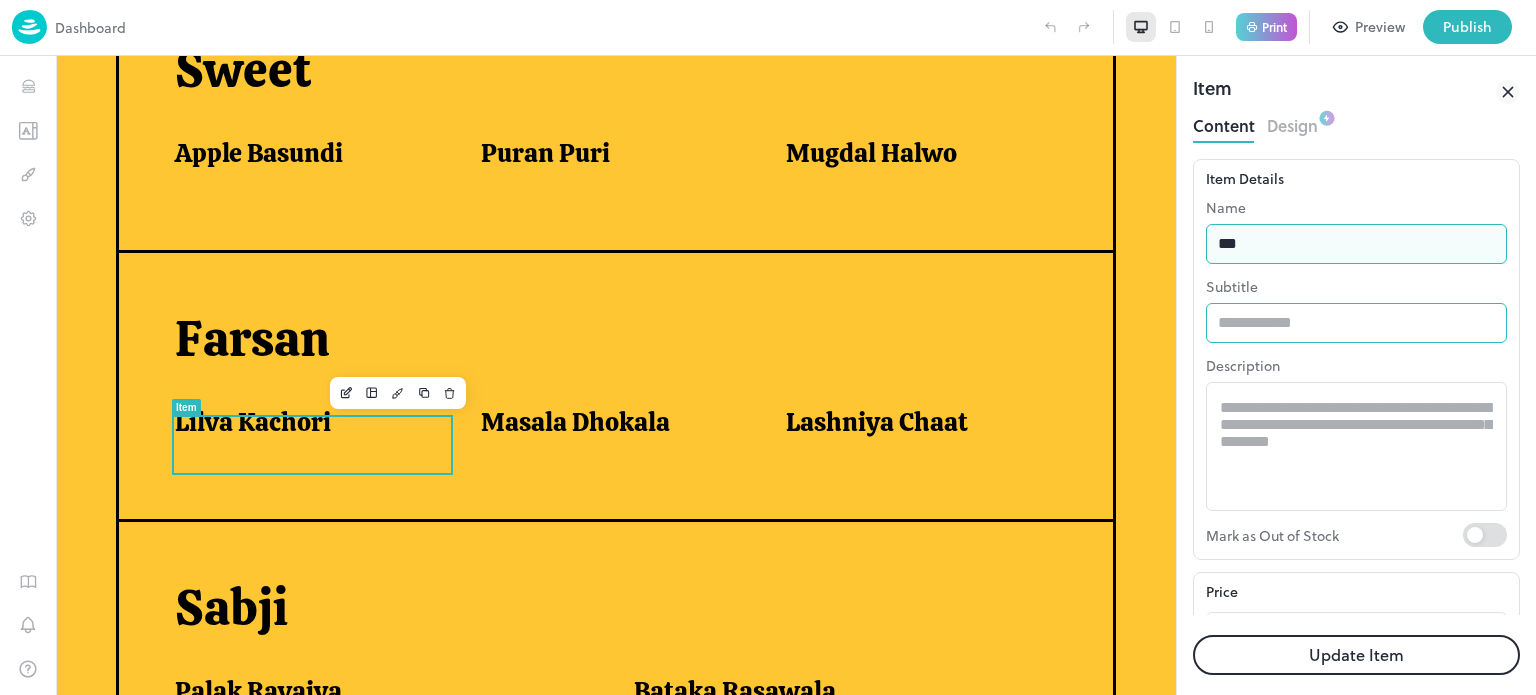 type on "**********" 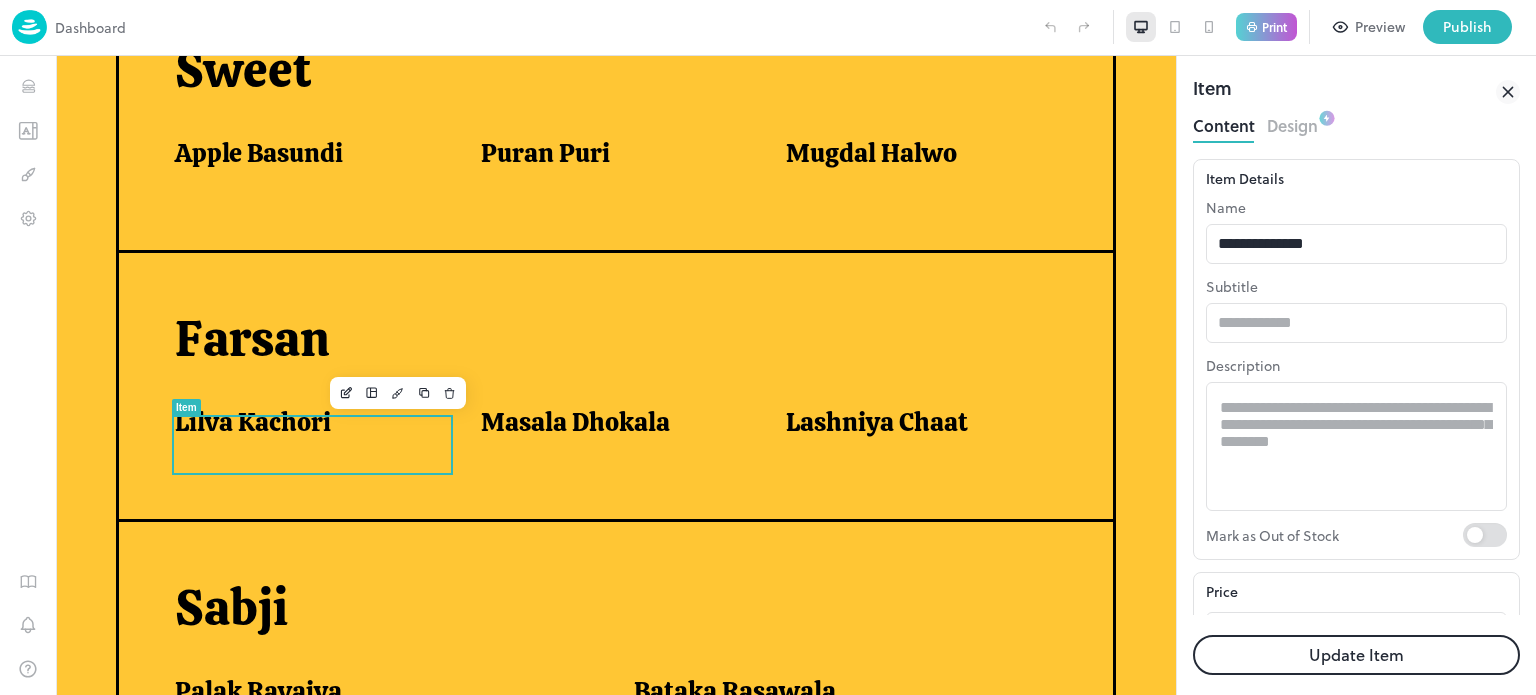 click on "Update Item" at bounding box center (1356, 655) 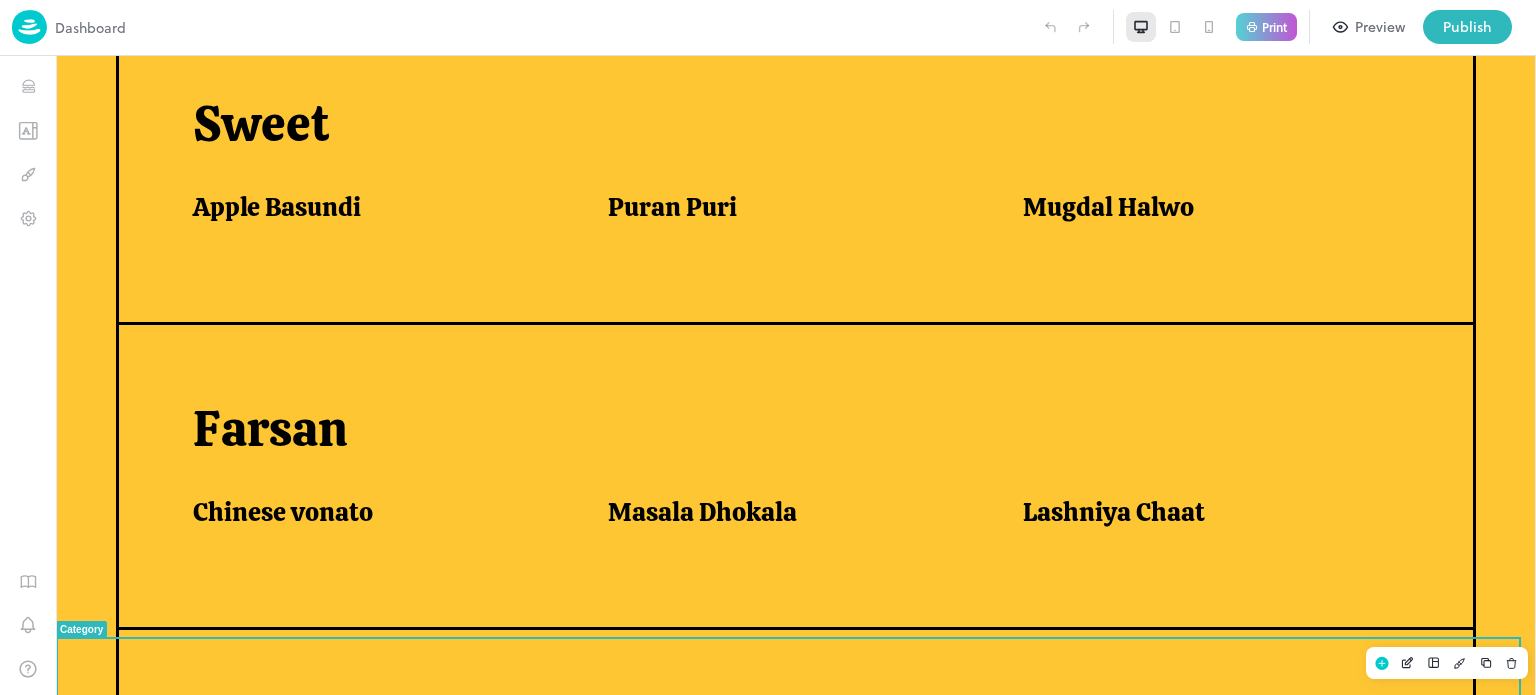 scroll, scrollTop: 943, scrollLeft: 0, axis: vertical 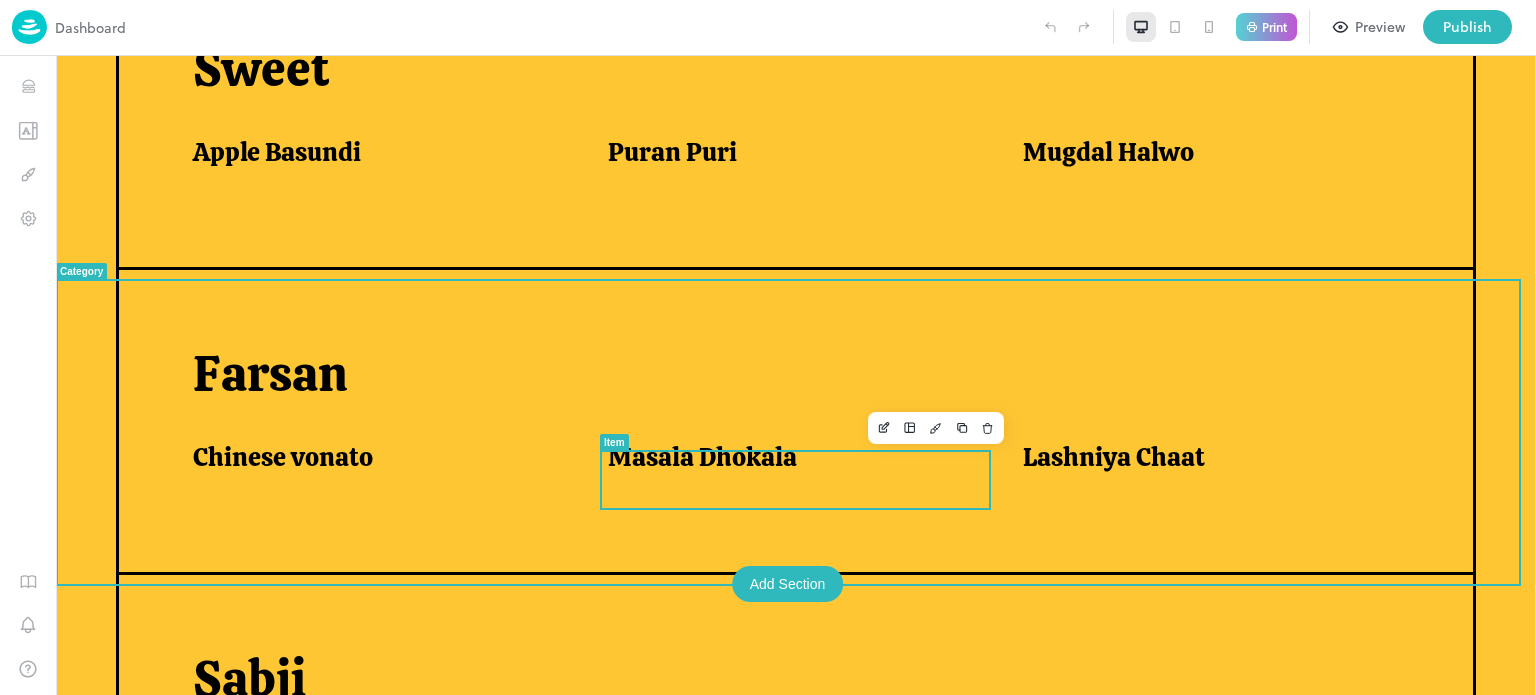 click on "Masala Dhokala" at bounding box center (702, 457) 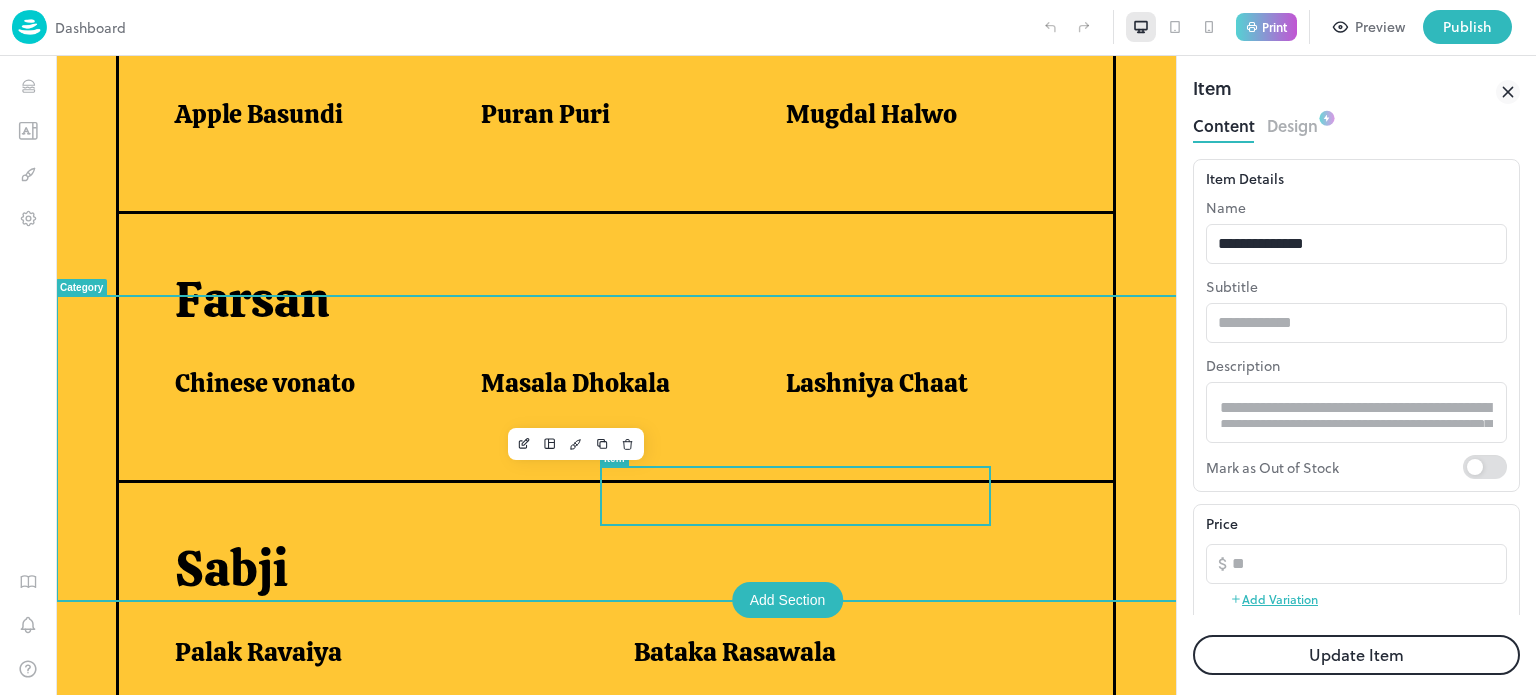 scroll, scrollTop: 0, scrollLeft: 0, axis: both 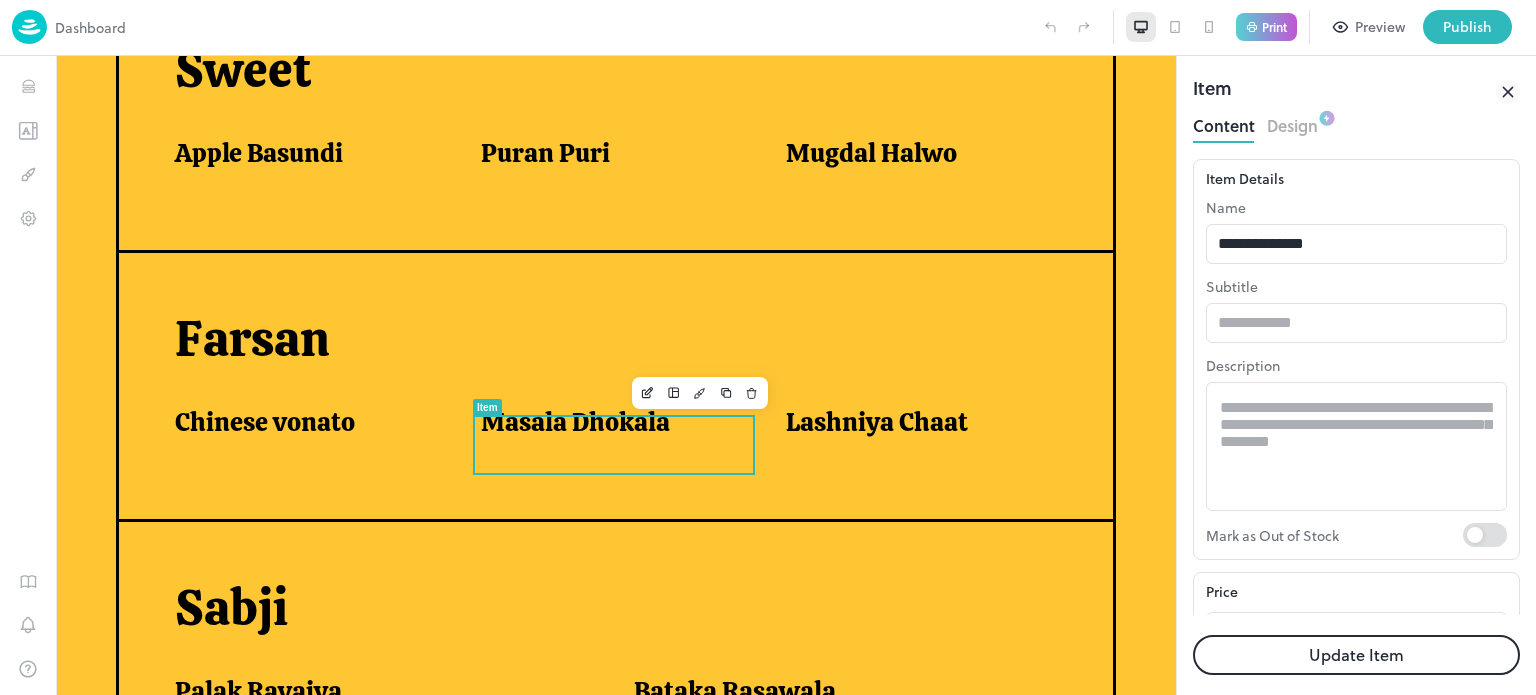 click on "**********" at bounding box center [1356, 230] 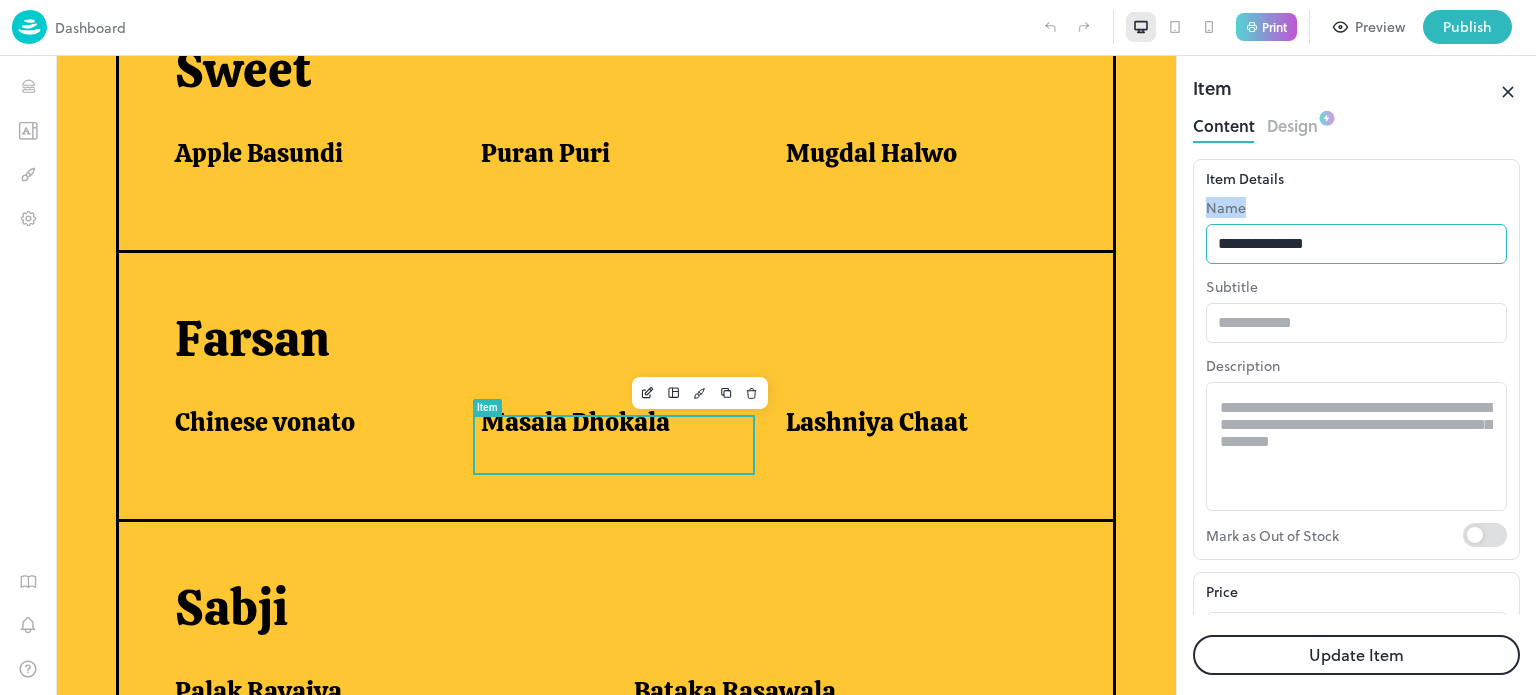 drag, startPoint x: 1283, startPoint y: 222, endPoint x: 1279, endPoint y: 239, distance: 17.464249 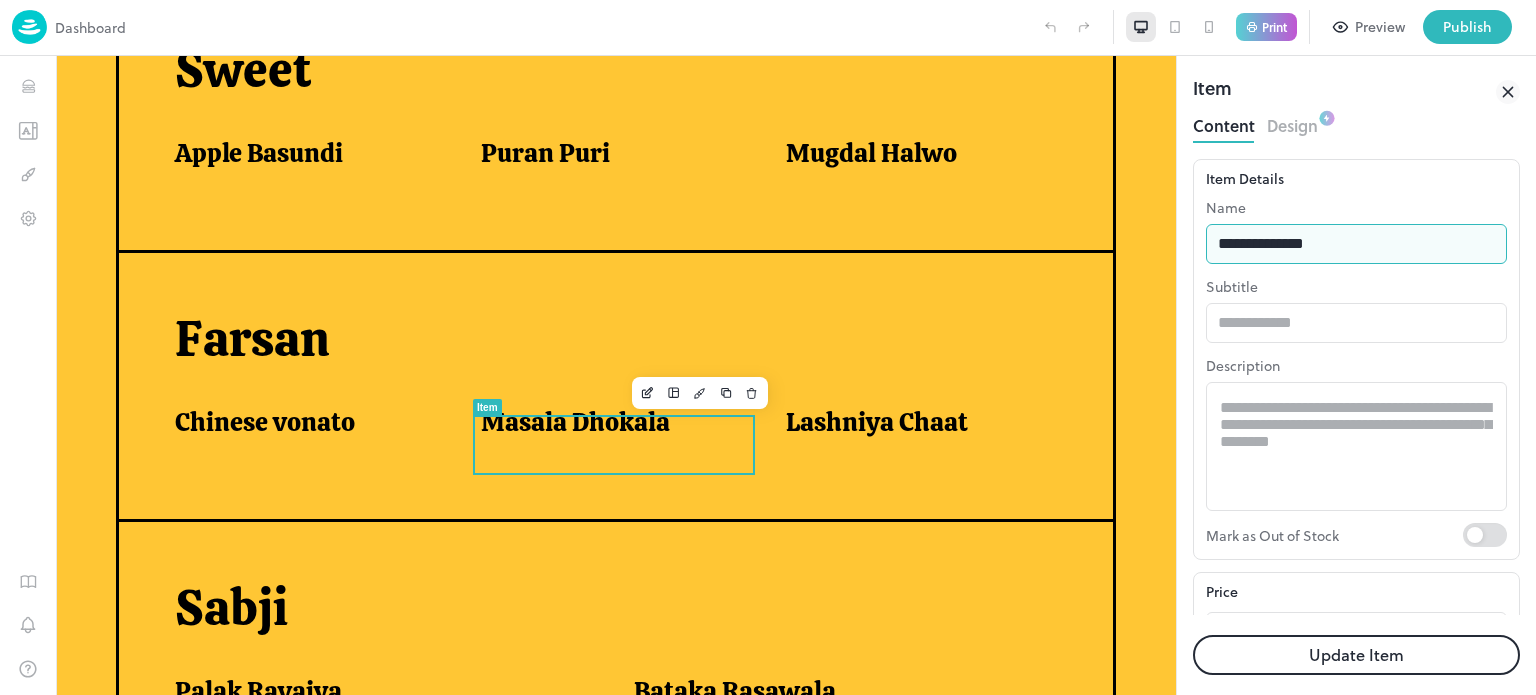 click on "**********" at bounding box center [1356, 244] 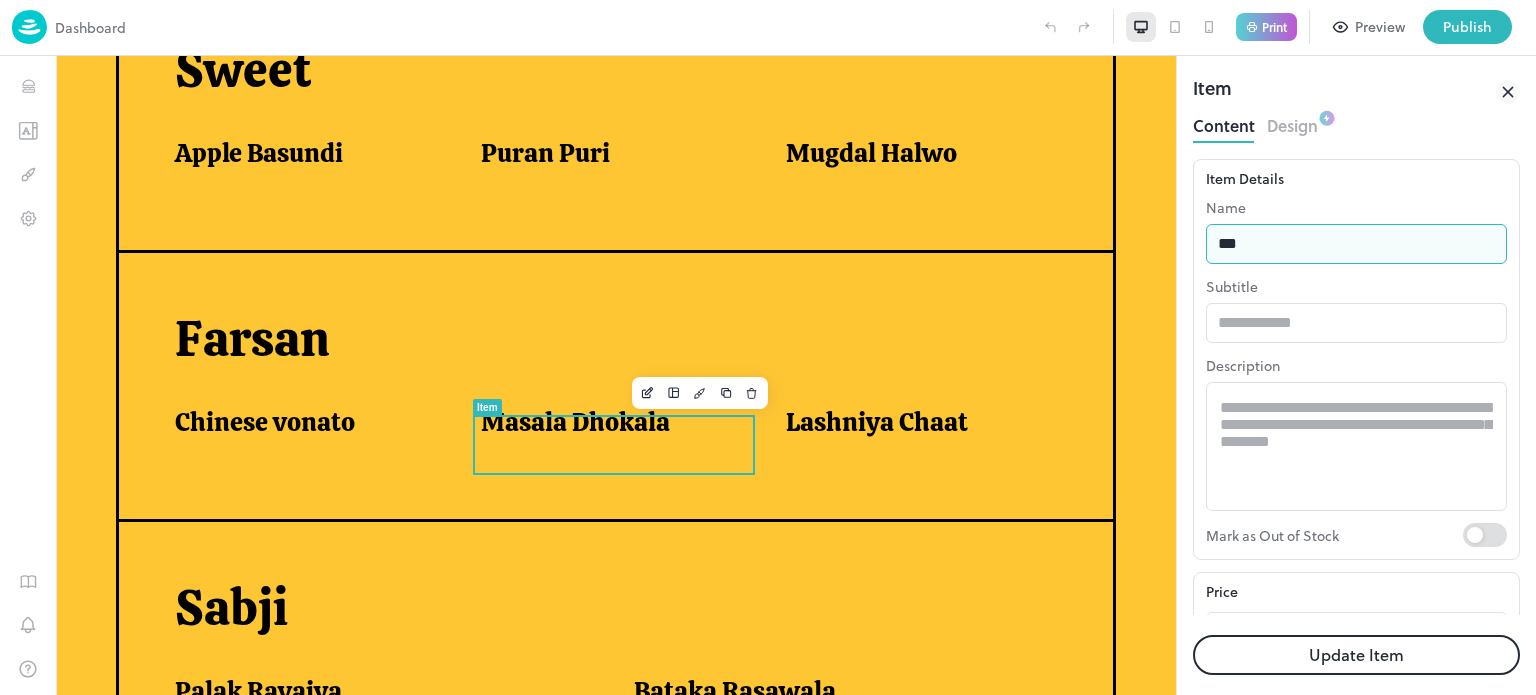 type on "**********" 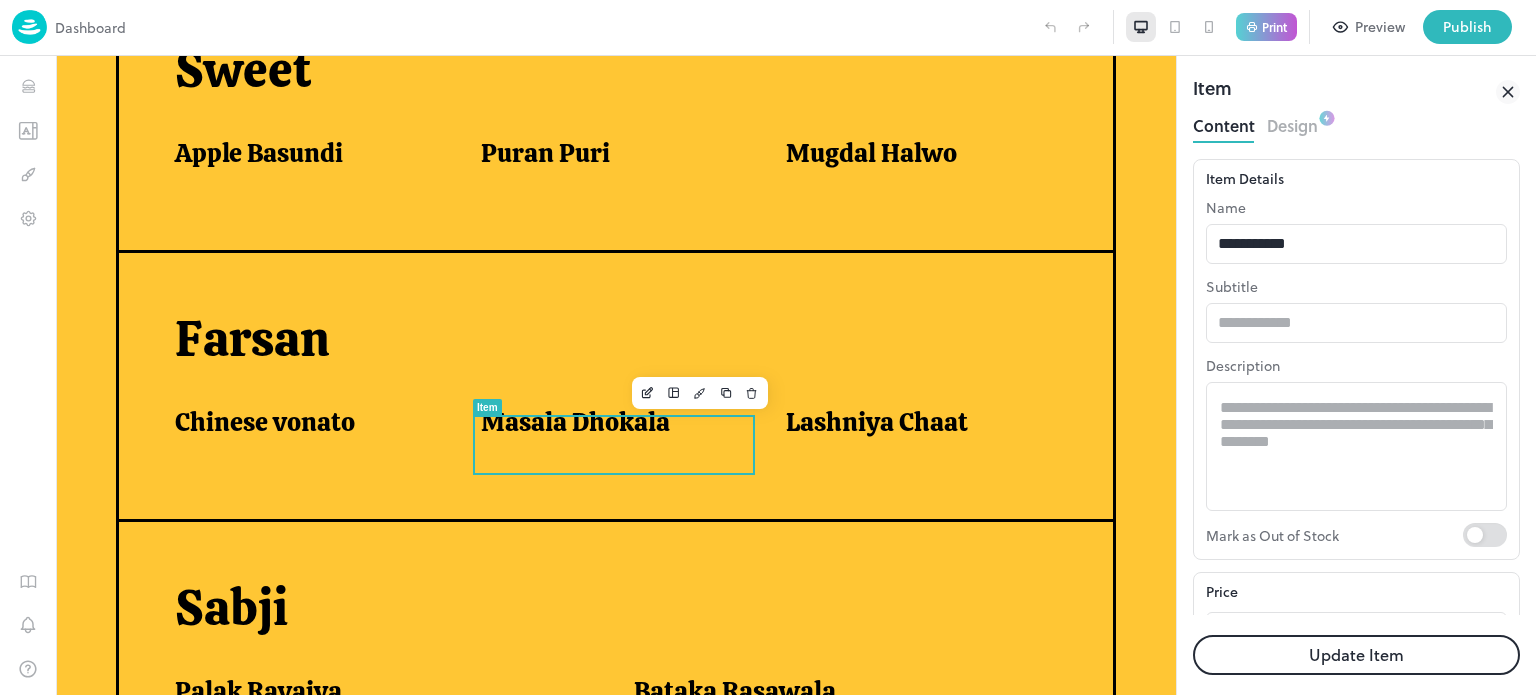 click on "Update Item" at bounding box center (1356, 655) 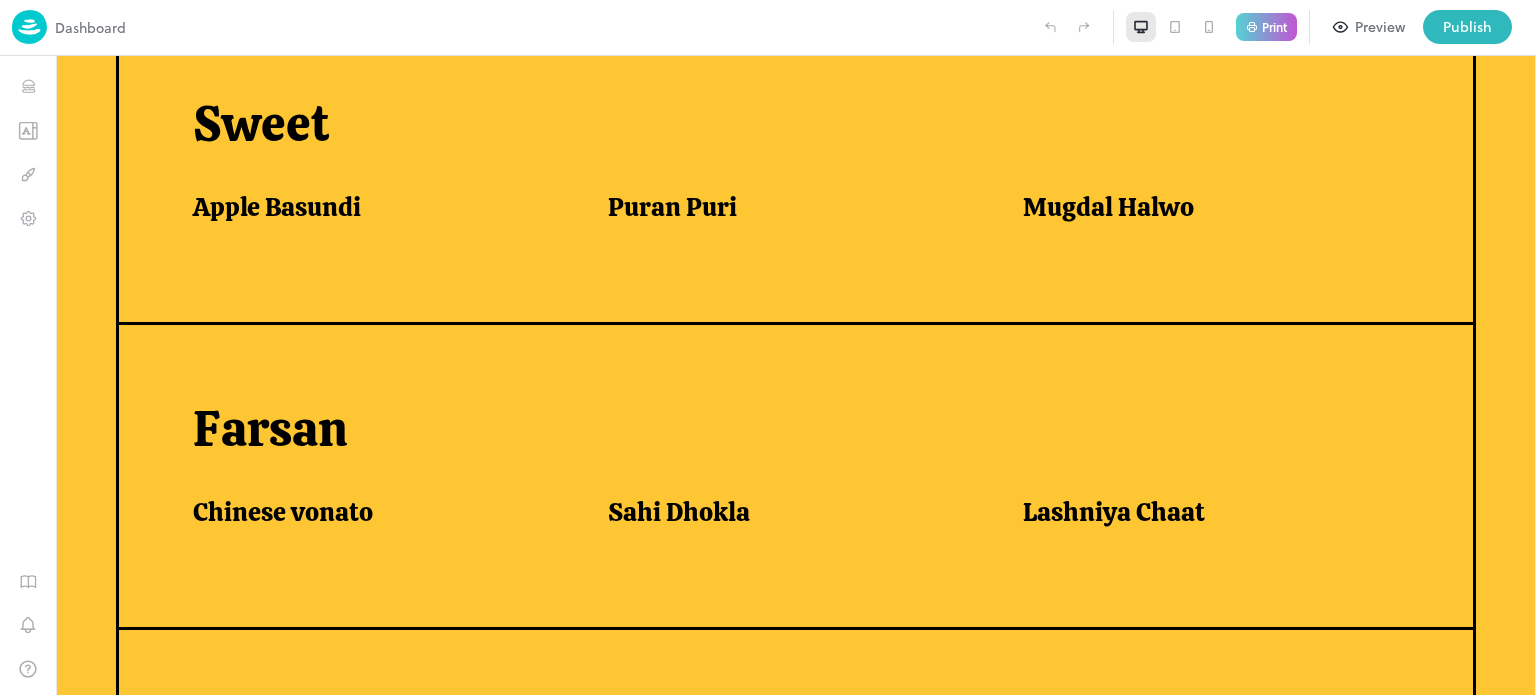 scroll, scrollTop: 943, scrollLeft: 0, axis: vertical 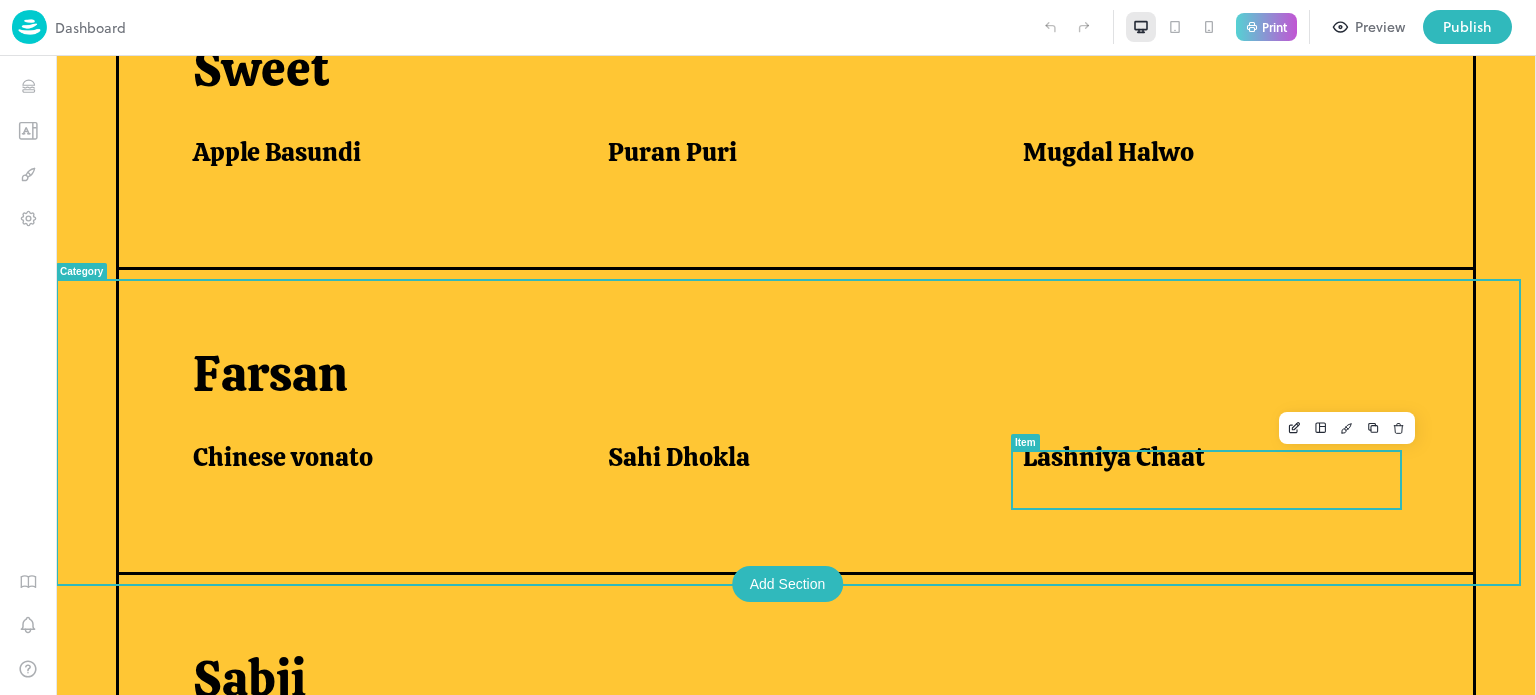 click on "Lashniya Chaat" at bounding box center (1114, 457) 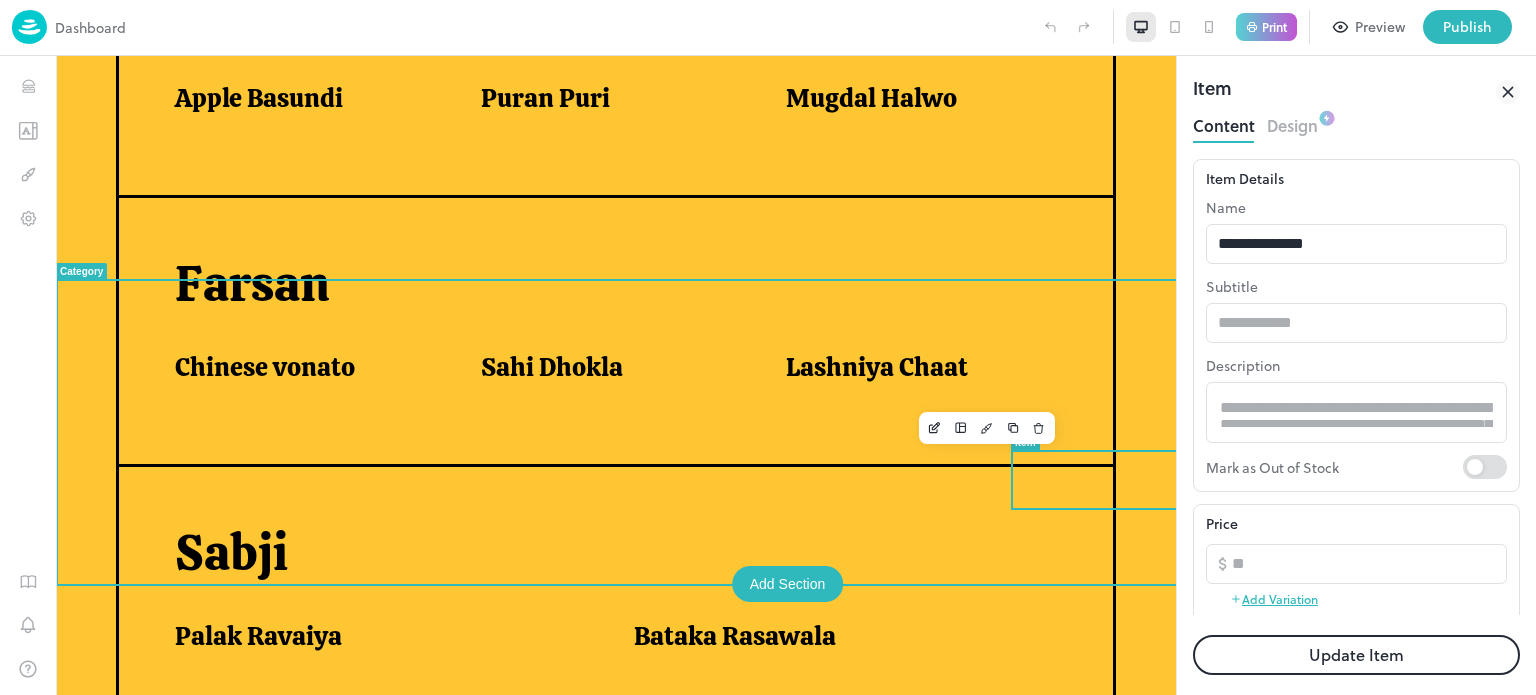 scroll, scrollTop: 888, scrollLeft: 0, axis: vertical 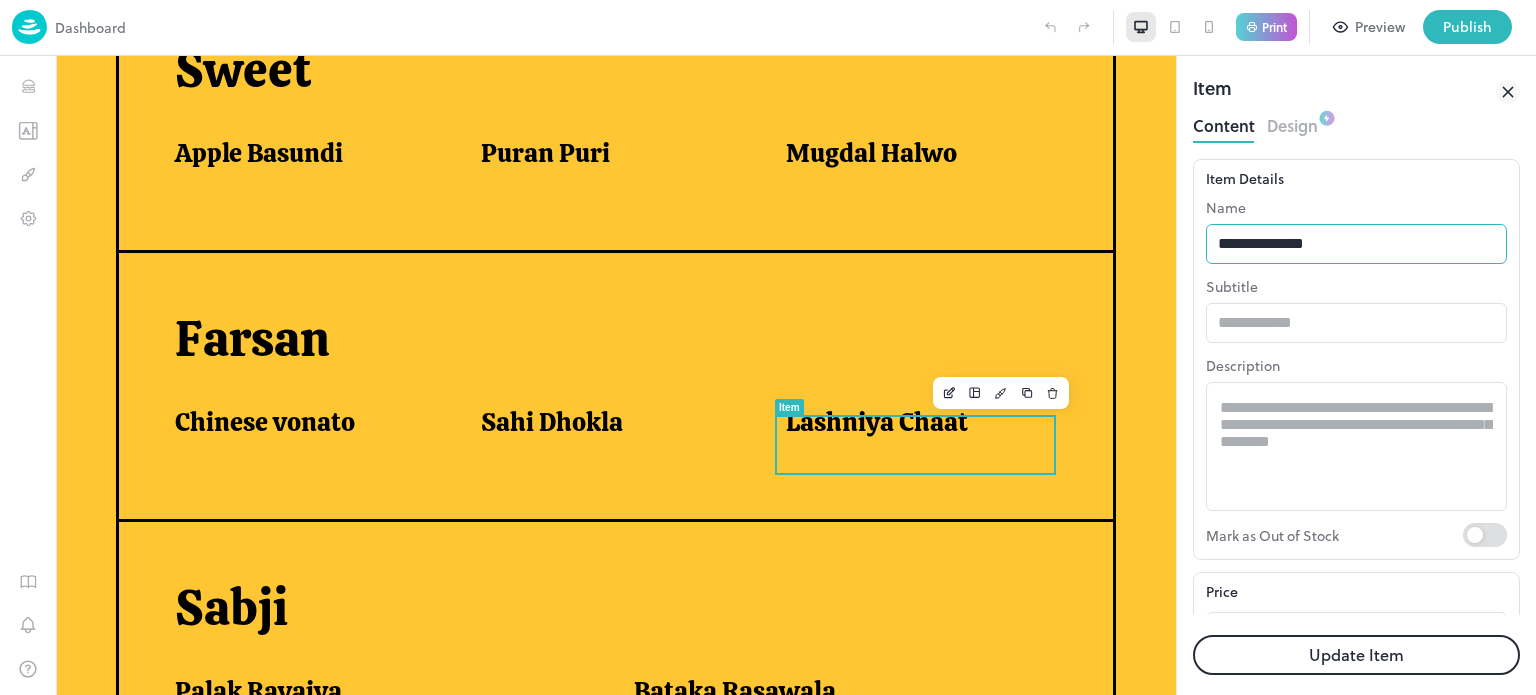 click on "**********" at bounding box center (1356, 244) 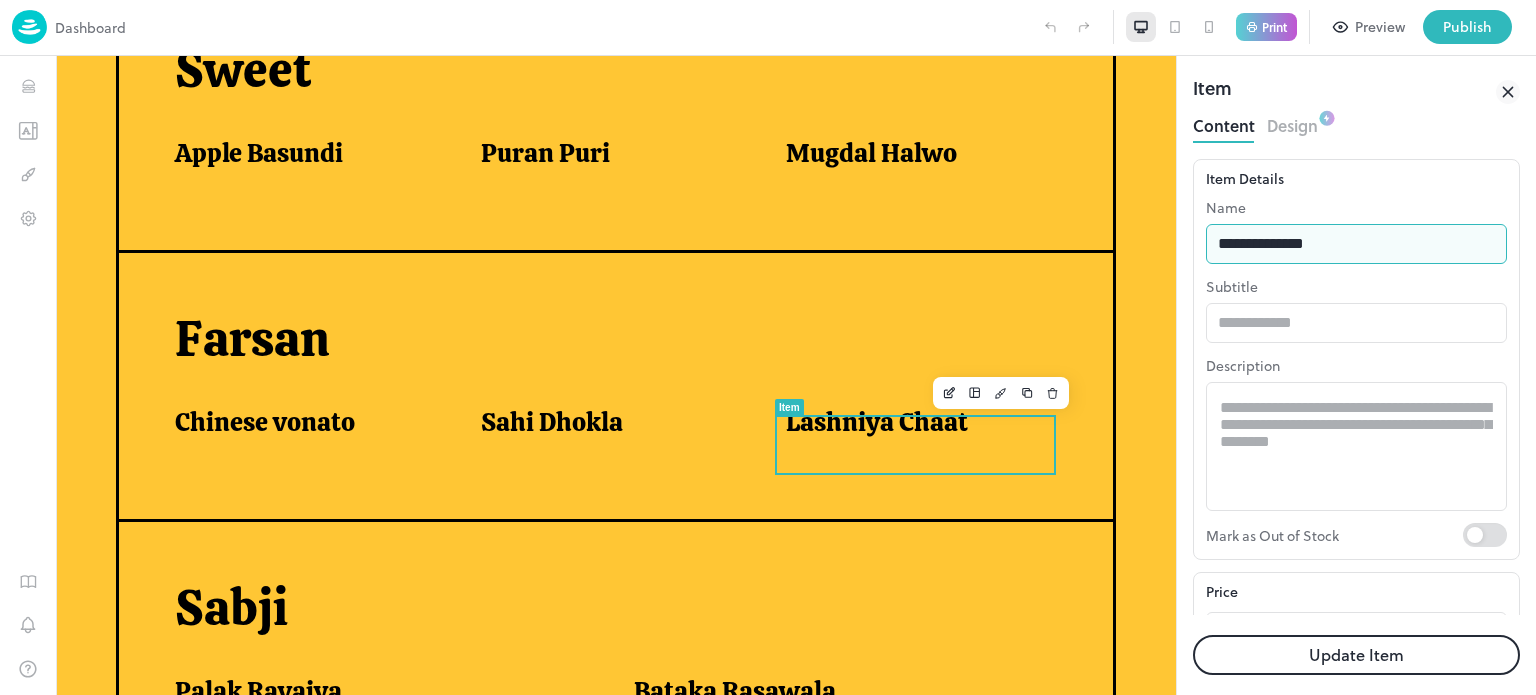 click on "**********" at bounding box center (1356, 244) 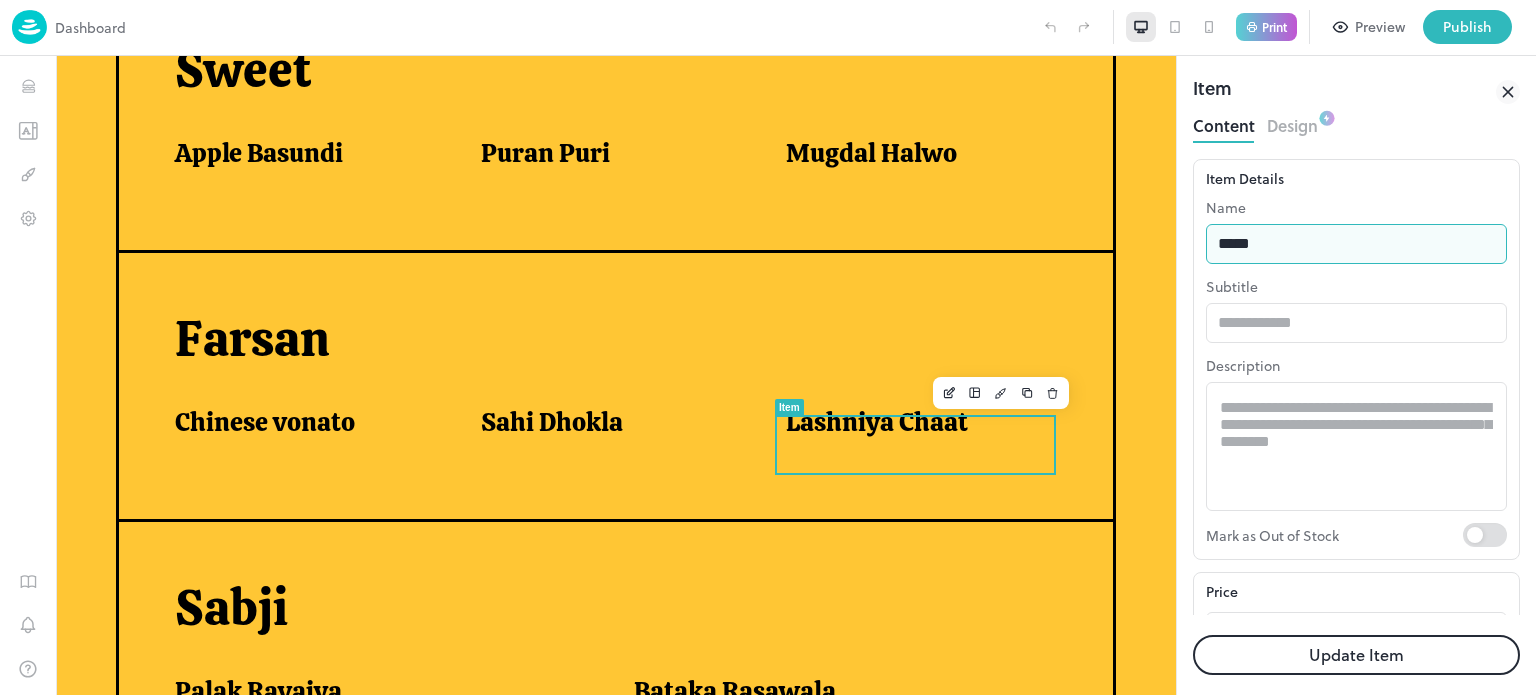 type on "**********" 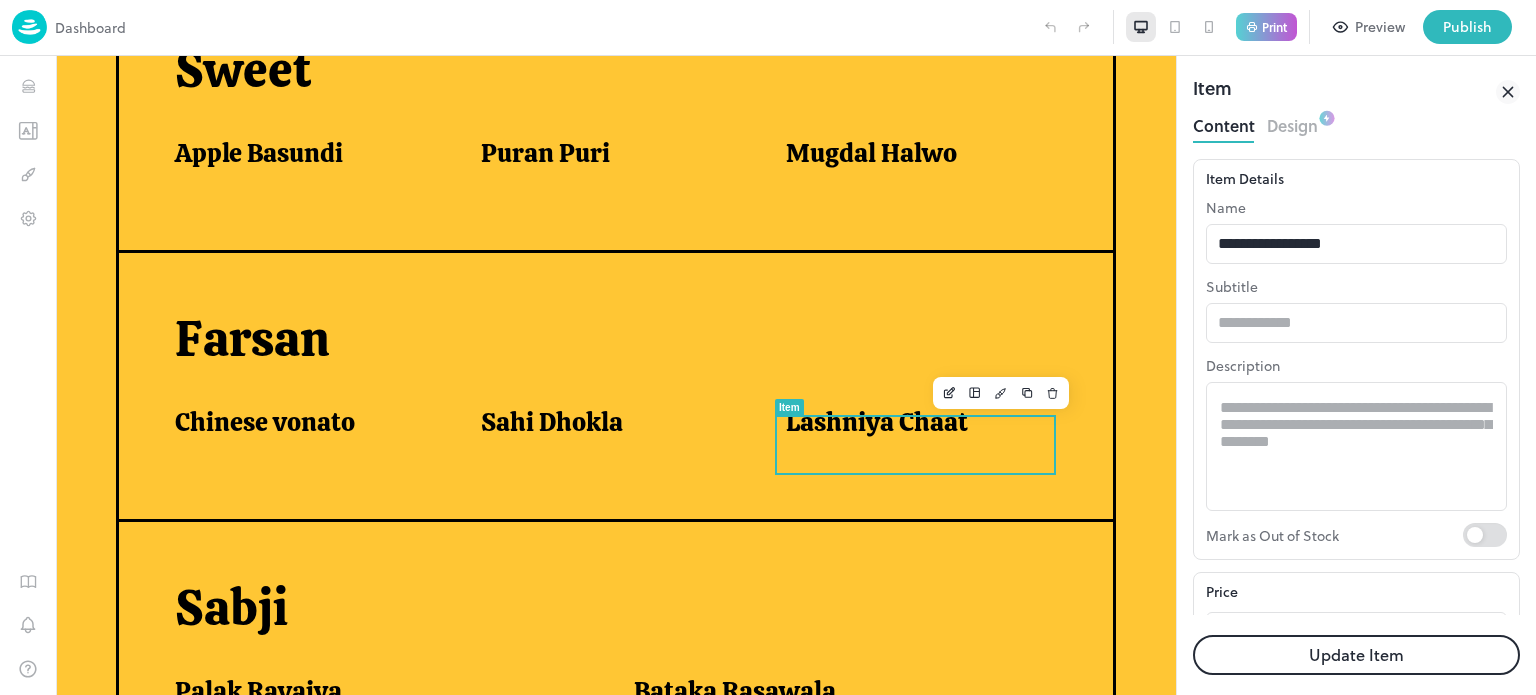 click on "Update Item" at bounding box center (1356, 655) 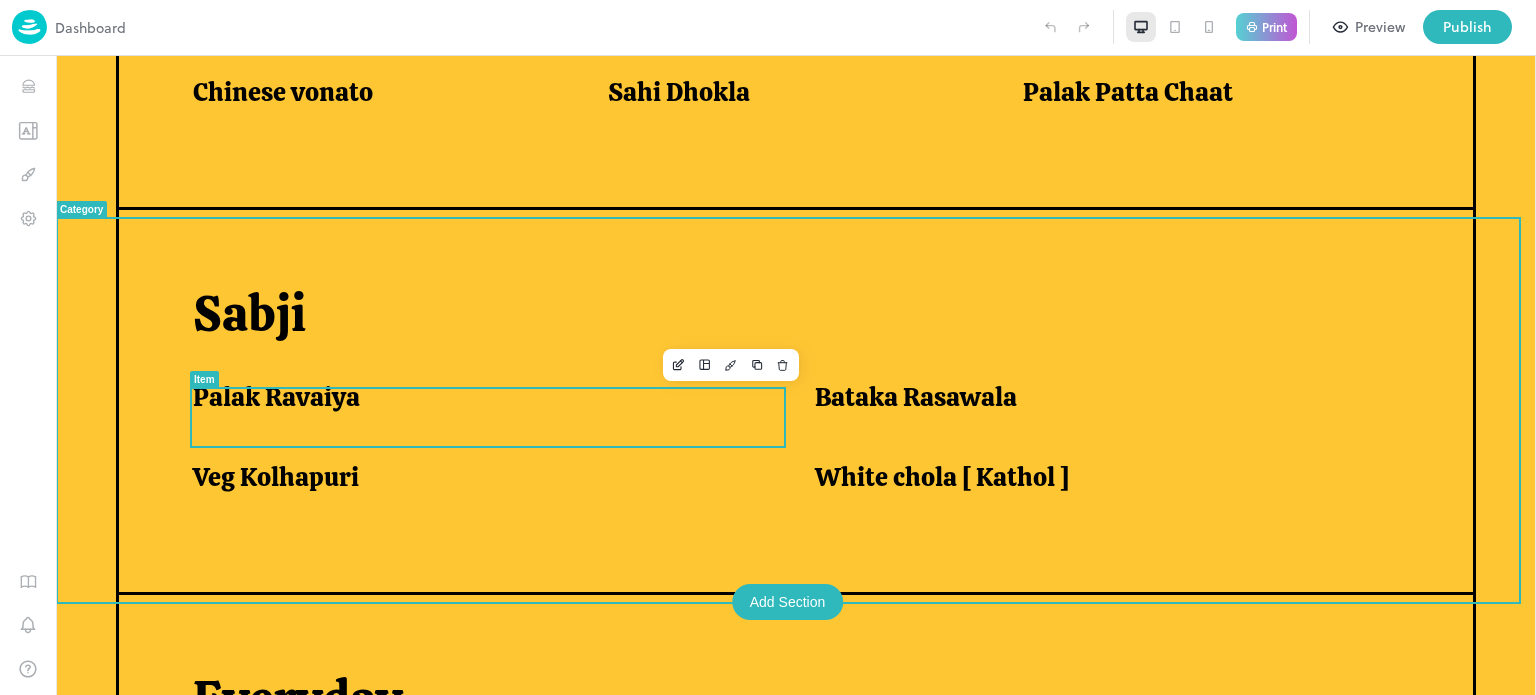 scroll, scrollTop: 1311, scrollLeft: 0, axis: vertical 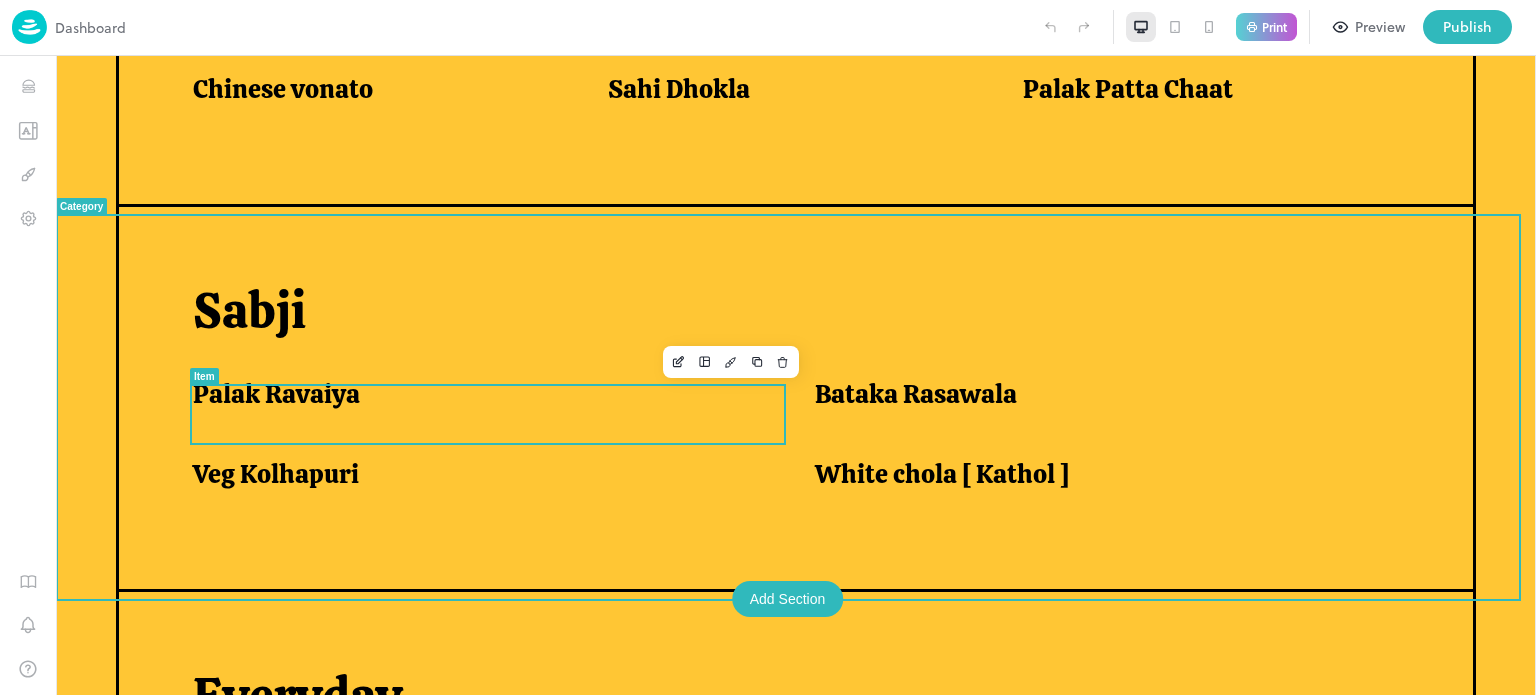 click on "Palak Ravaiya" at bounding box center [479, 399] 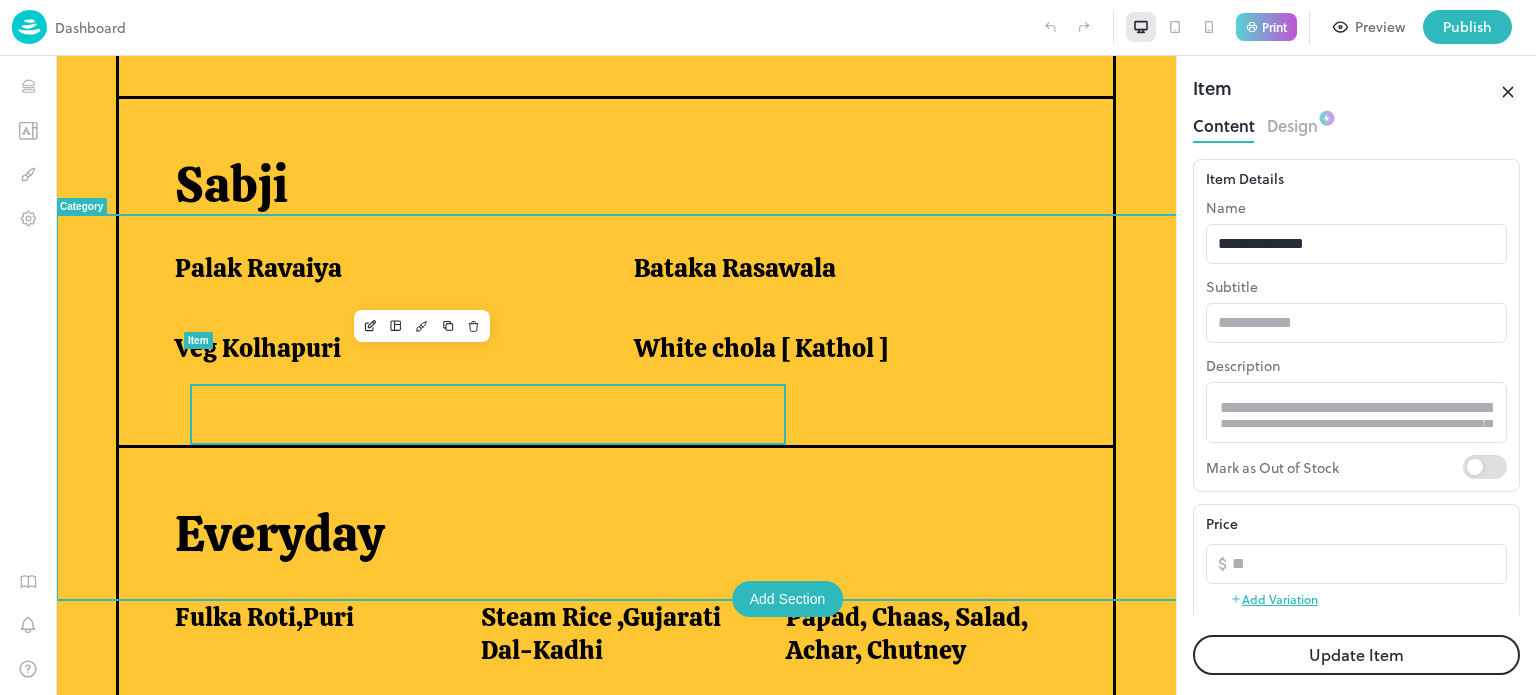 scroll, scrollTop: 1220, scrollLeft: 0, axis: vertical 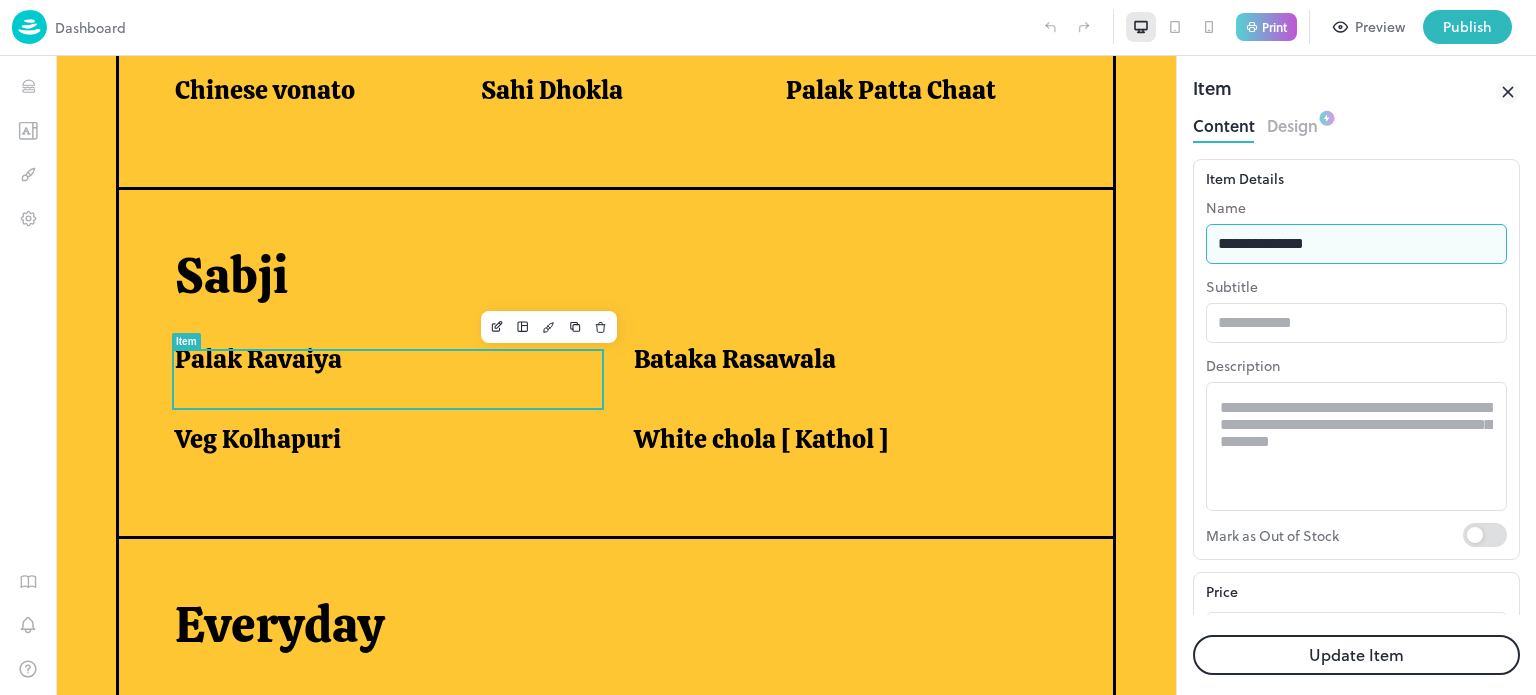 click on "**********" at bounding box center [1356, 244] 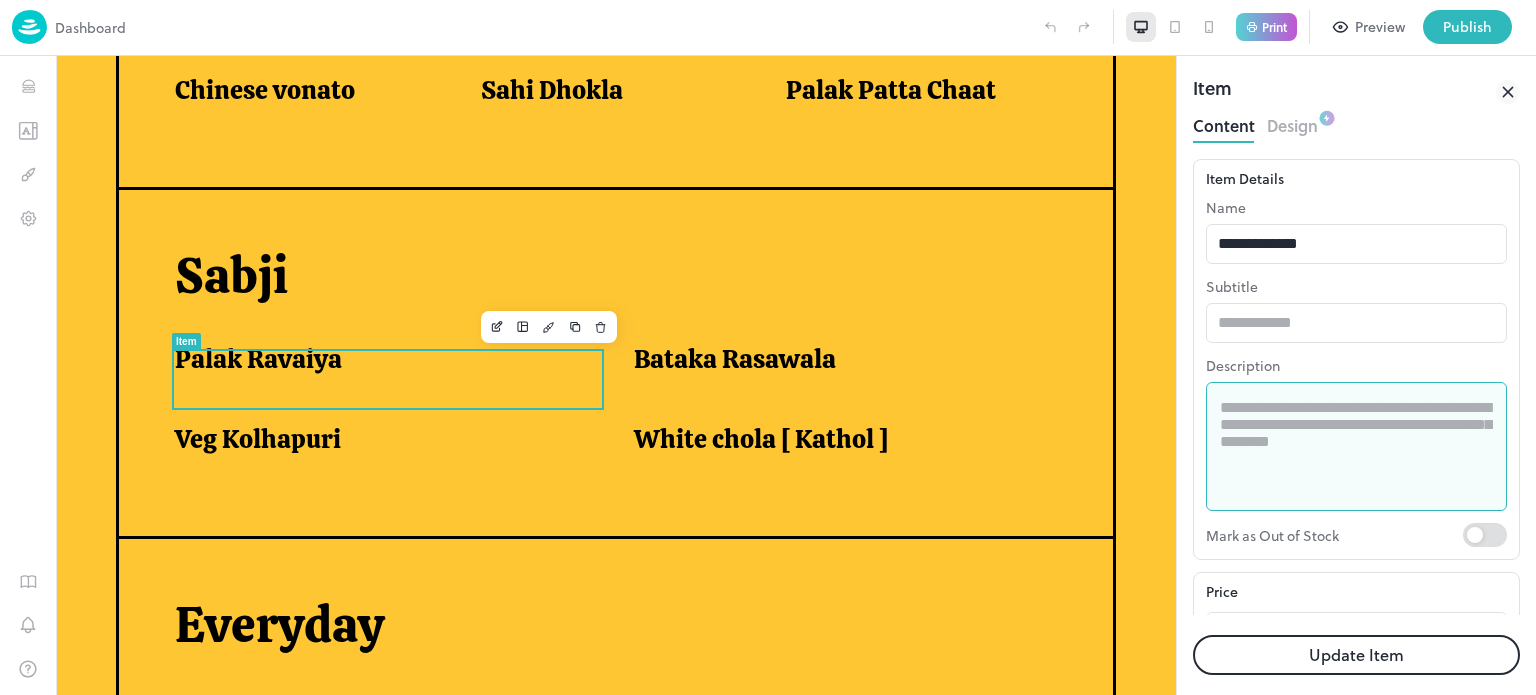 click at bounding box center [1356, 447] 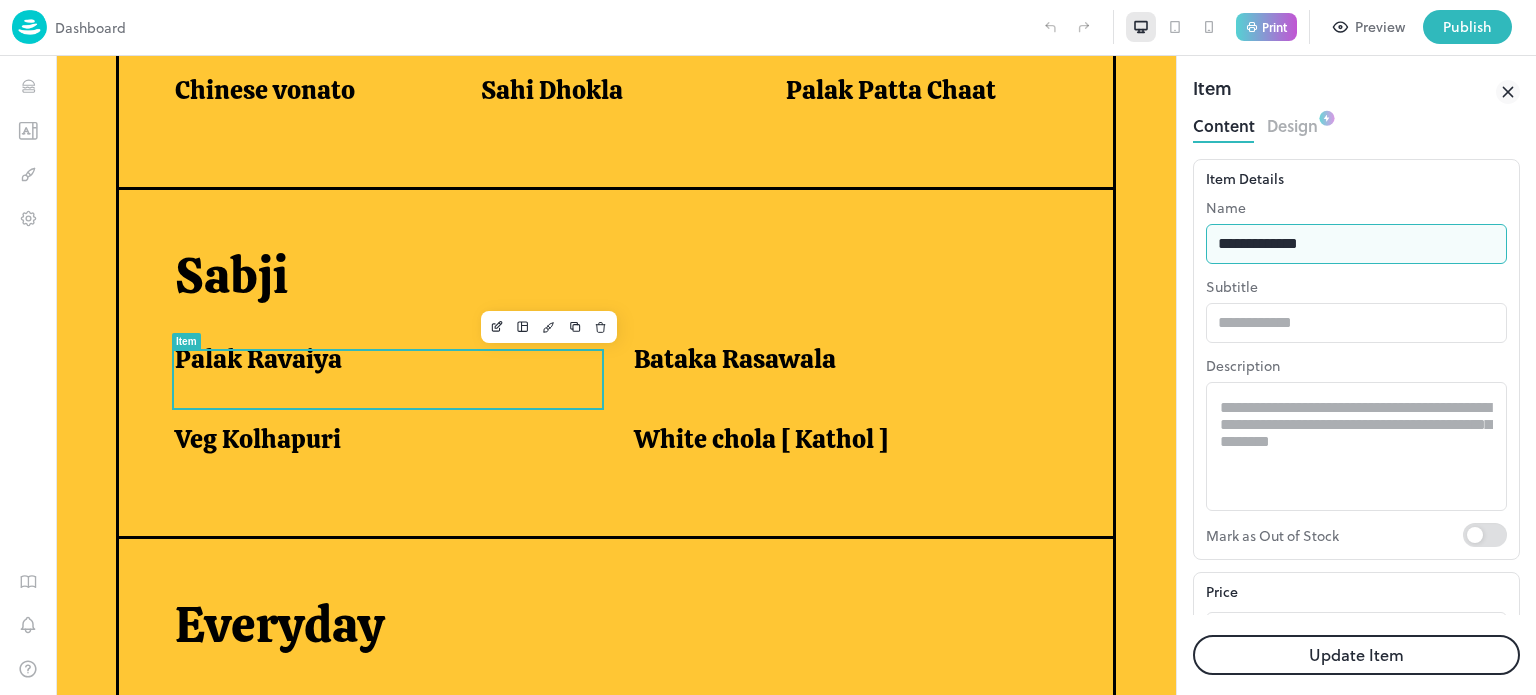 click on "**********" at bounding box center (1356, 244) 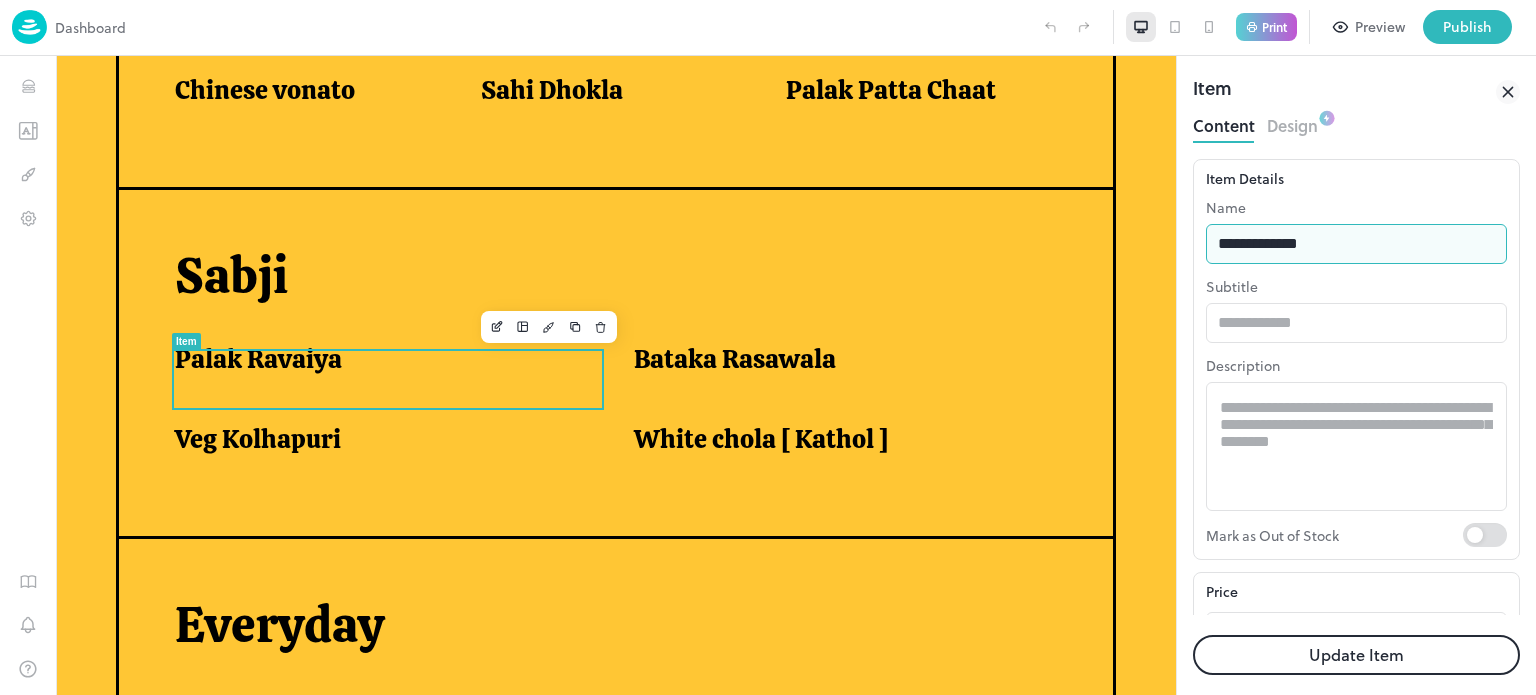 click on "**********" at bounding box center [1356, 244] 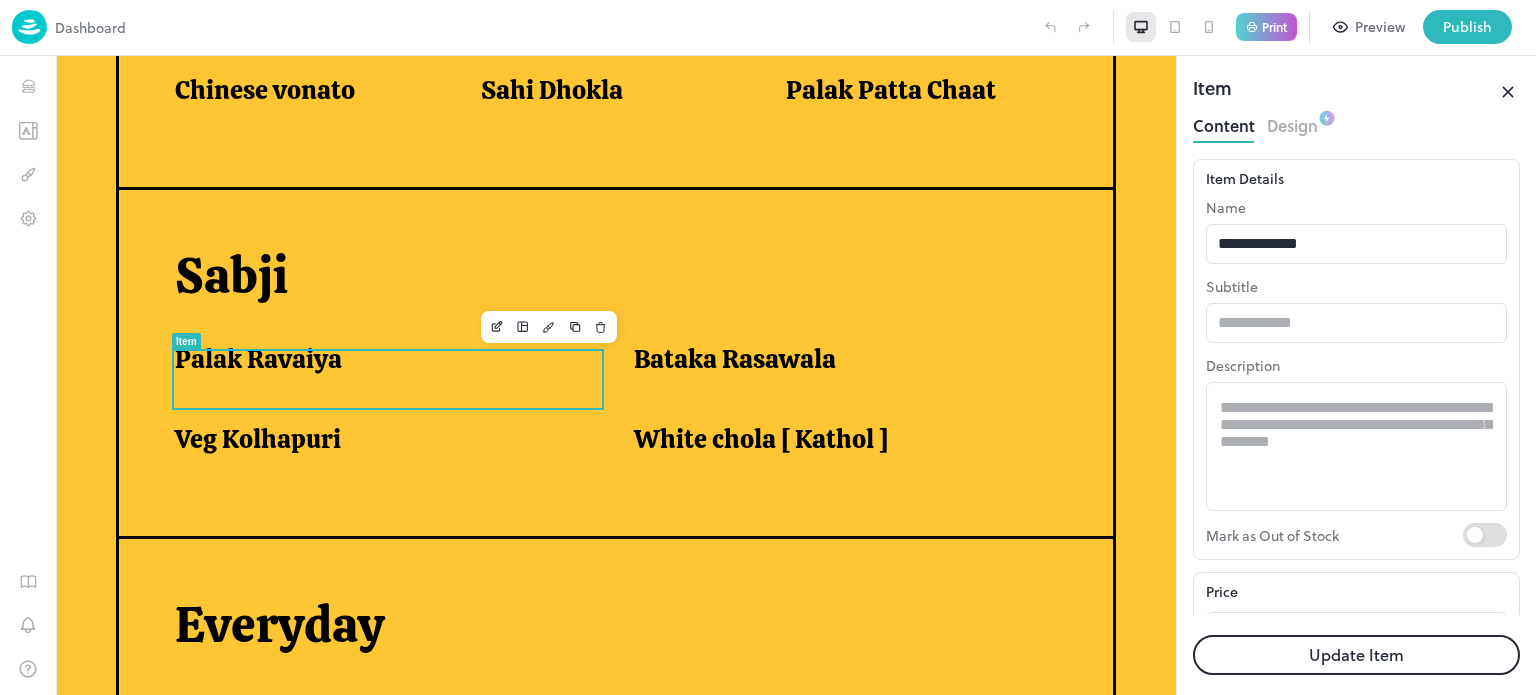 click on "Update Item" at bounding box center [1356, 655] 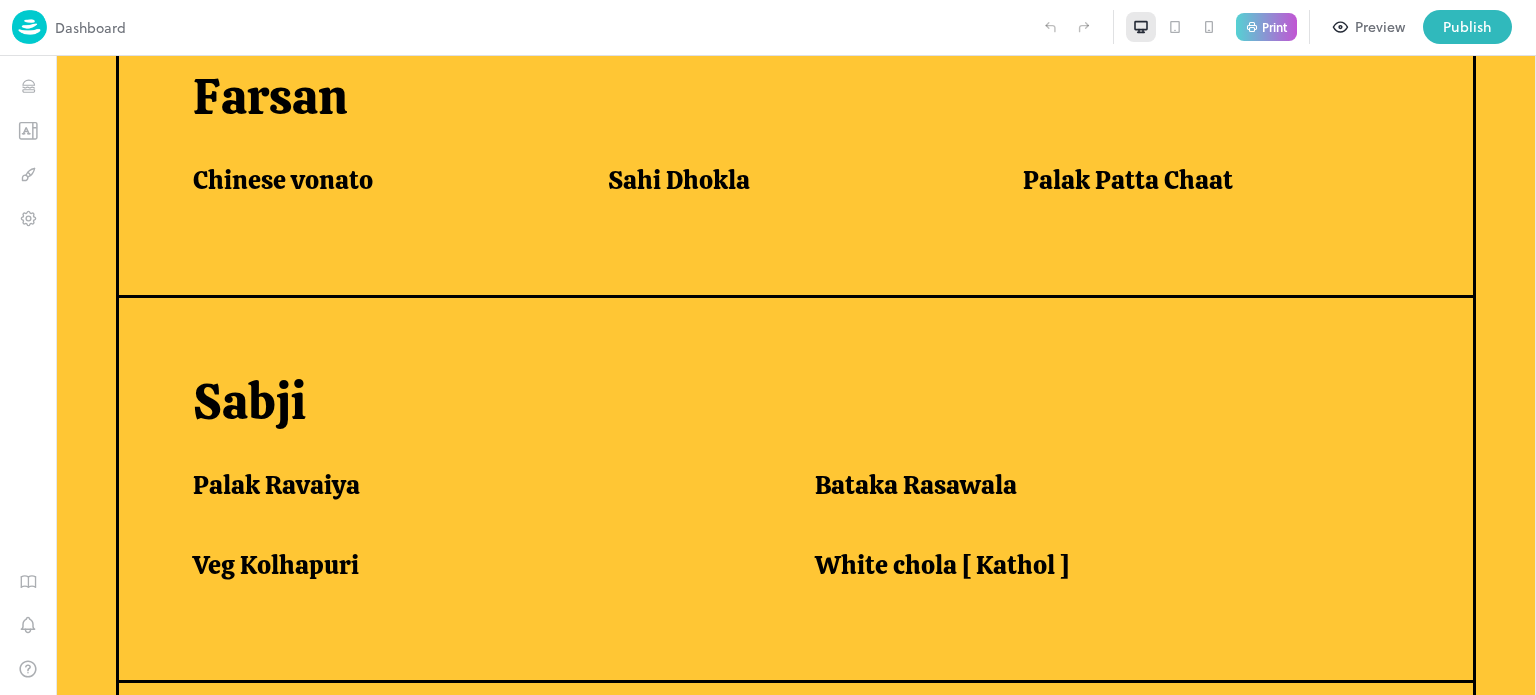 scroll, scrollTop: 1311, scrollLeft: 0, axis: vertical 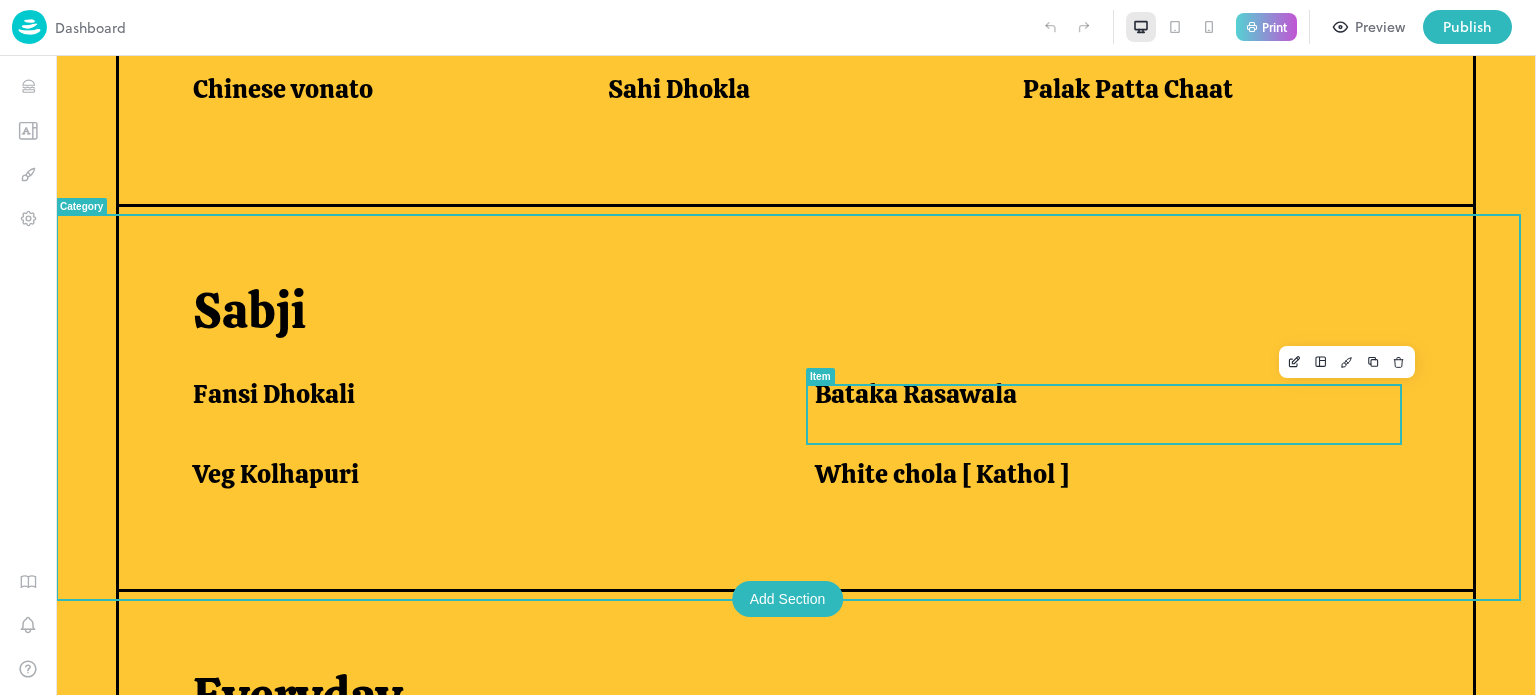 click on "Bataka Rasawala" at bounding box center (916, 394) 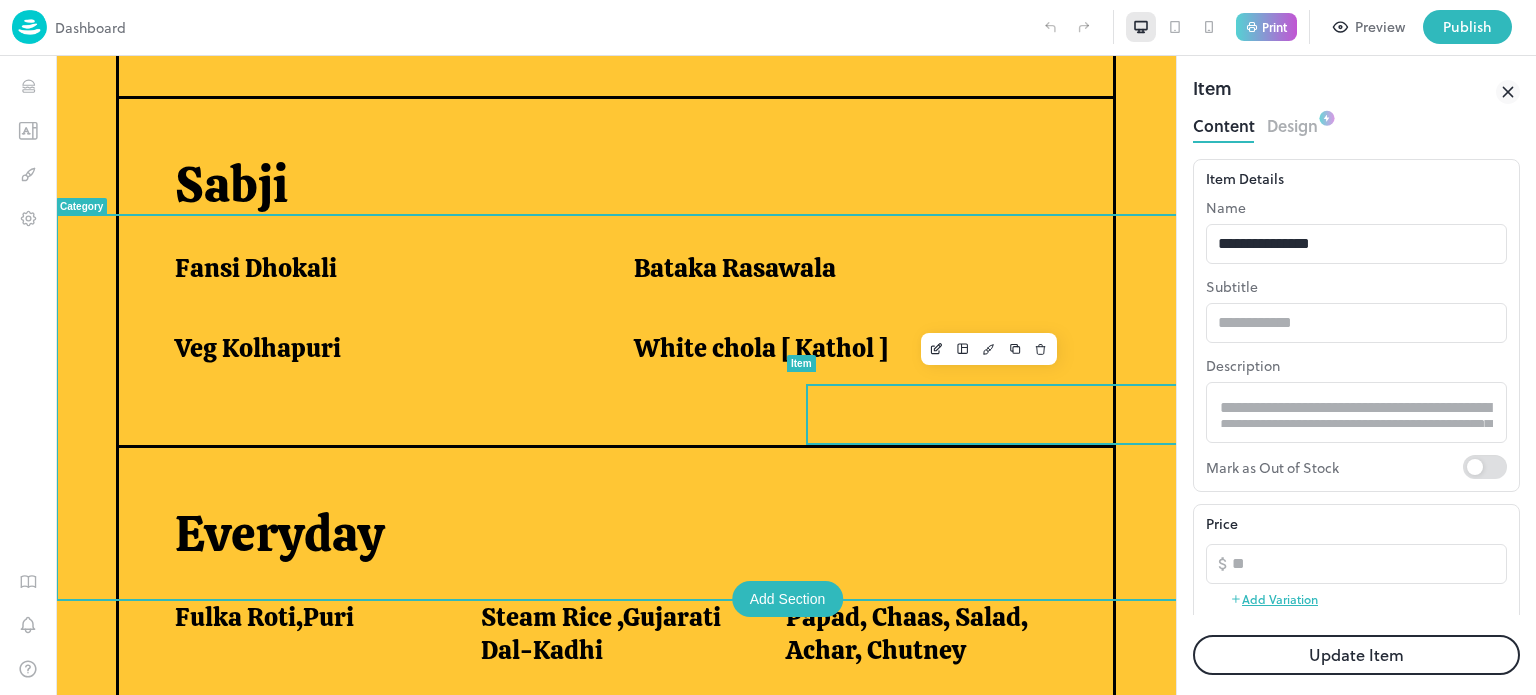 scroll, scrollTop: 1220, scrollLeft: 0, axis: vertical 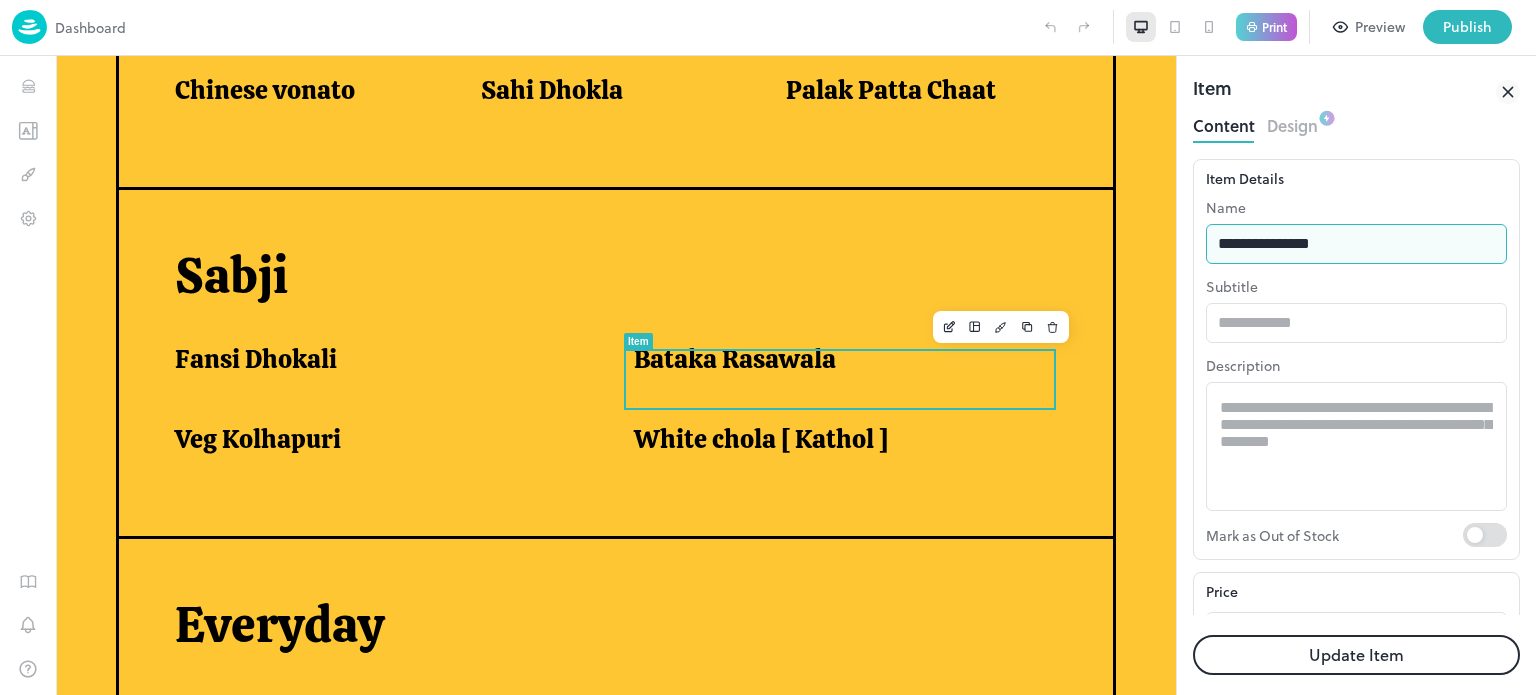 click on "**********" at bounding box center (1356, 244) 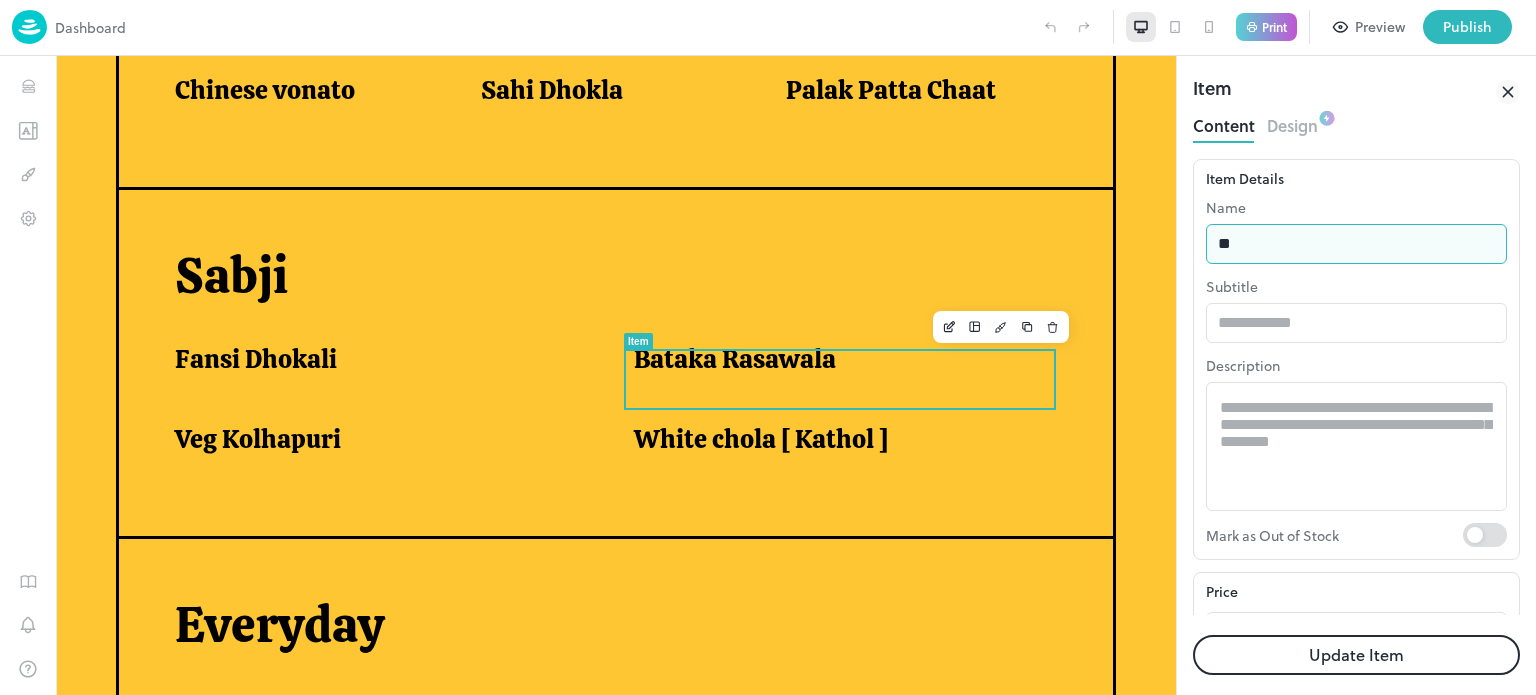 type on "*" 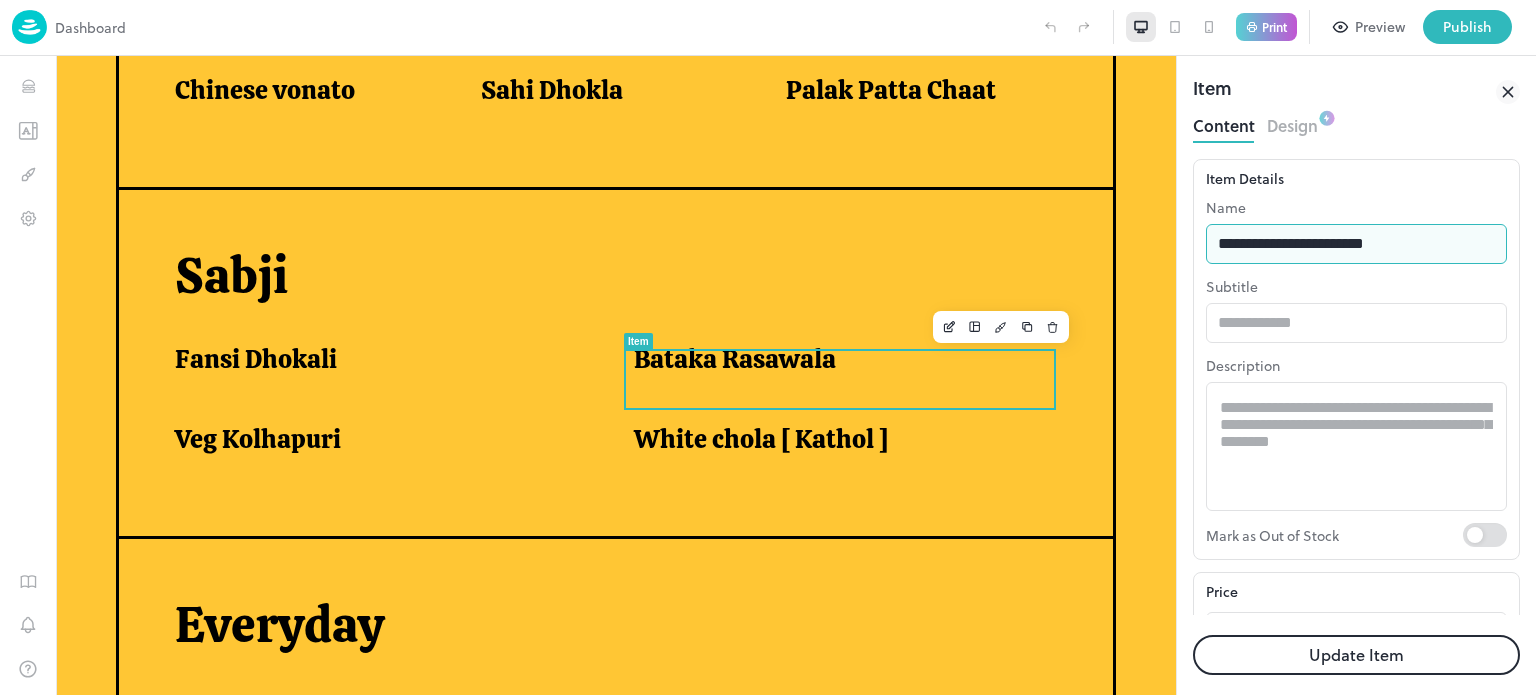 click on "**********" at bounding box center (1356, 244) 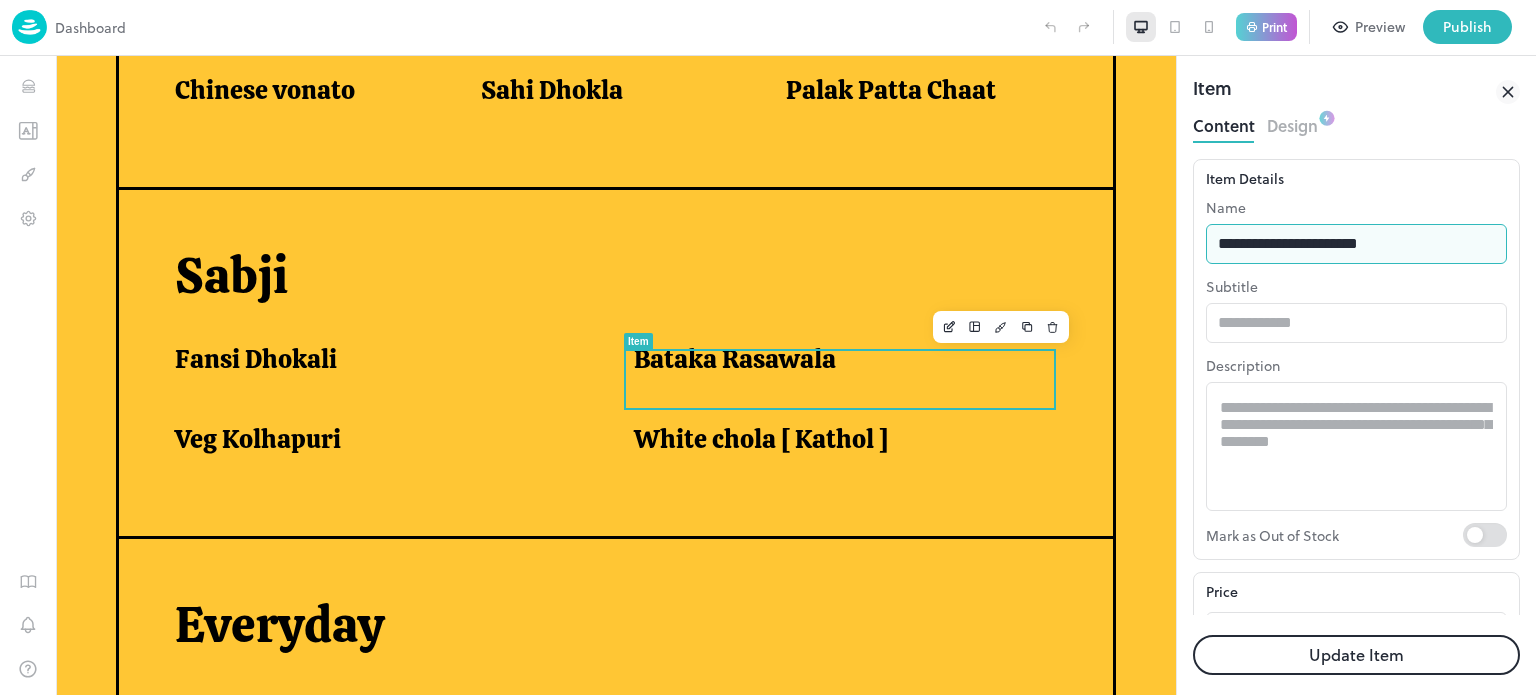click on "**********" at bounding box center [1356, 244] 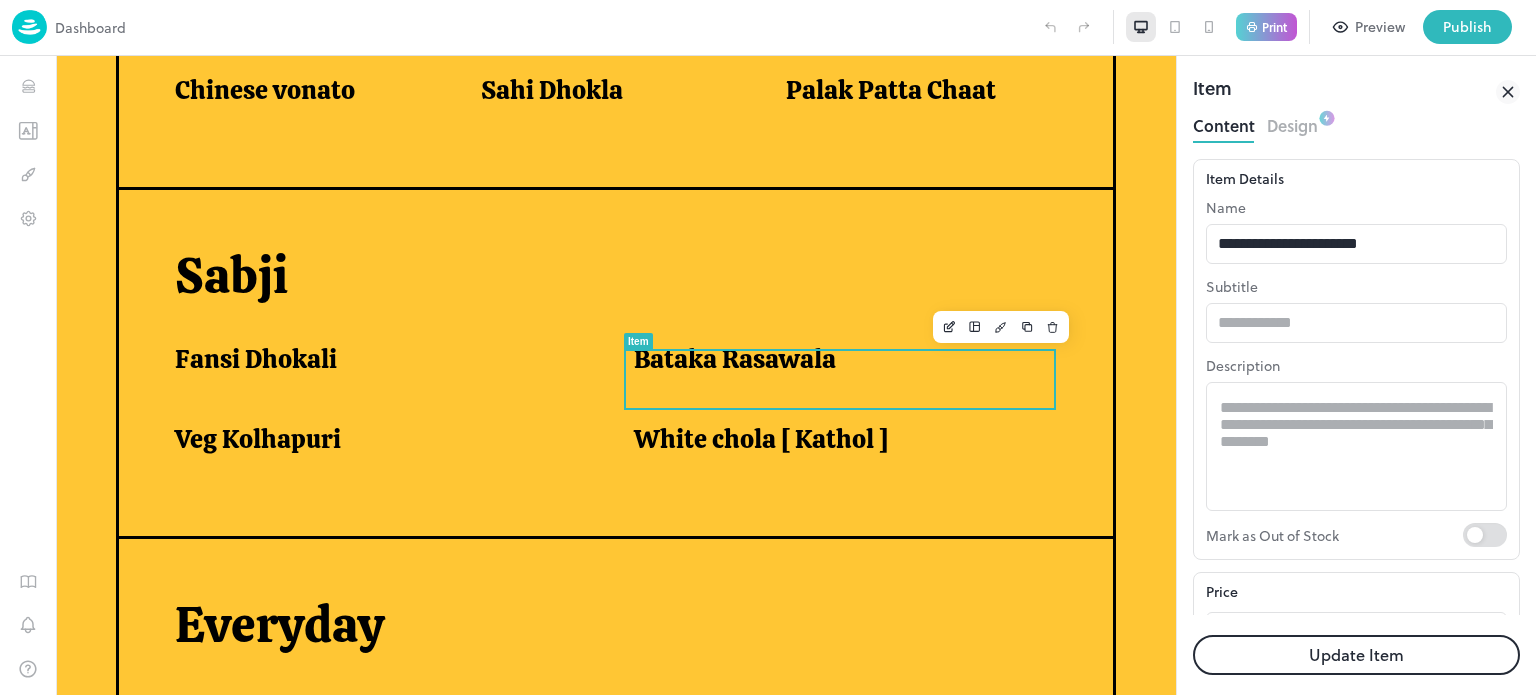 click on "Update Item" at bounding box center [1356, 655] 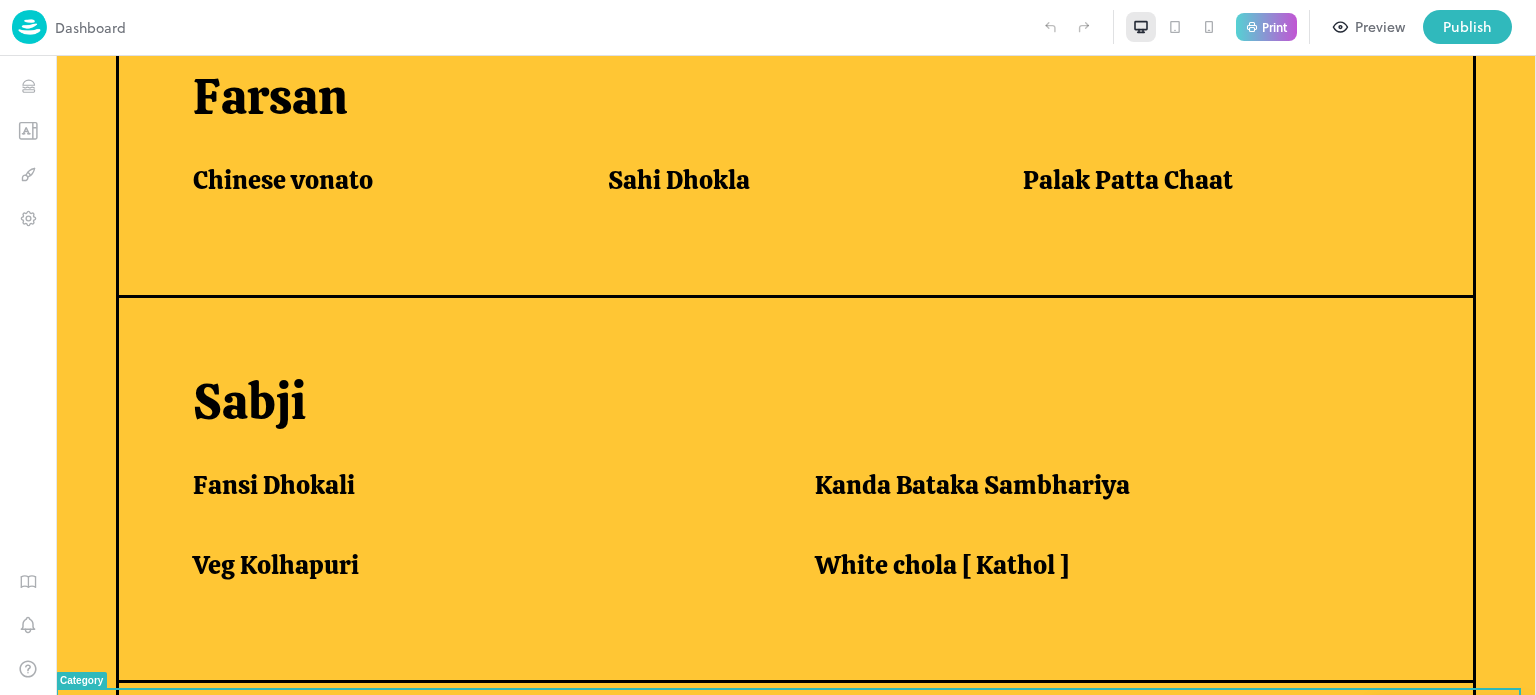 scroll, scrollTop: 1311, scrollLeft: 0, axis: vertical 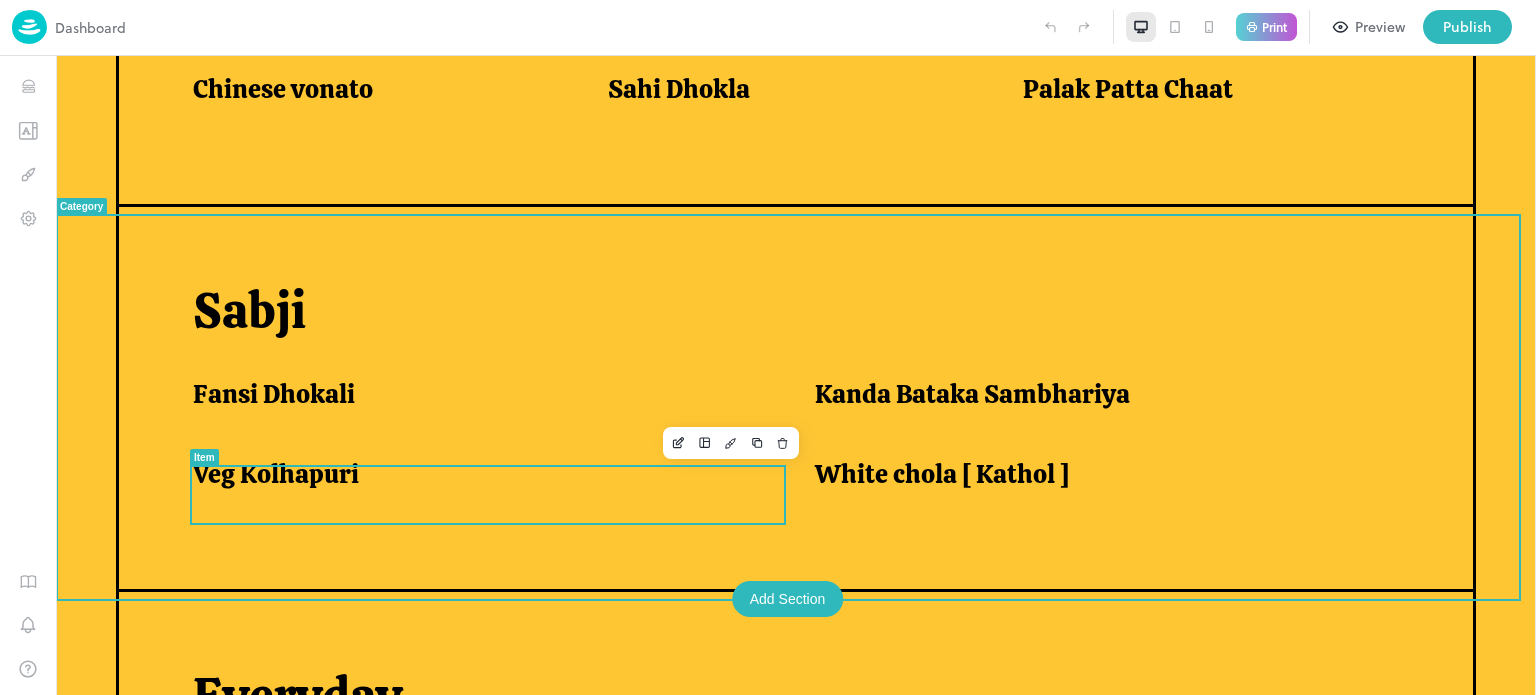 click on "Veg Kolhapuri" at bounding box center [276, 474] 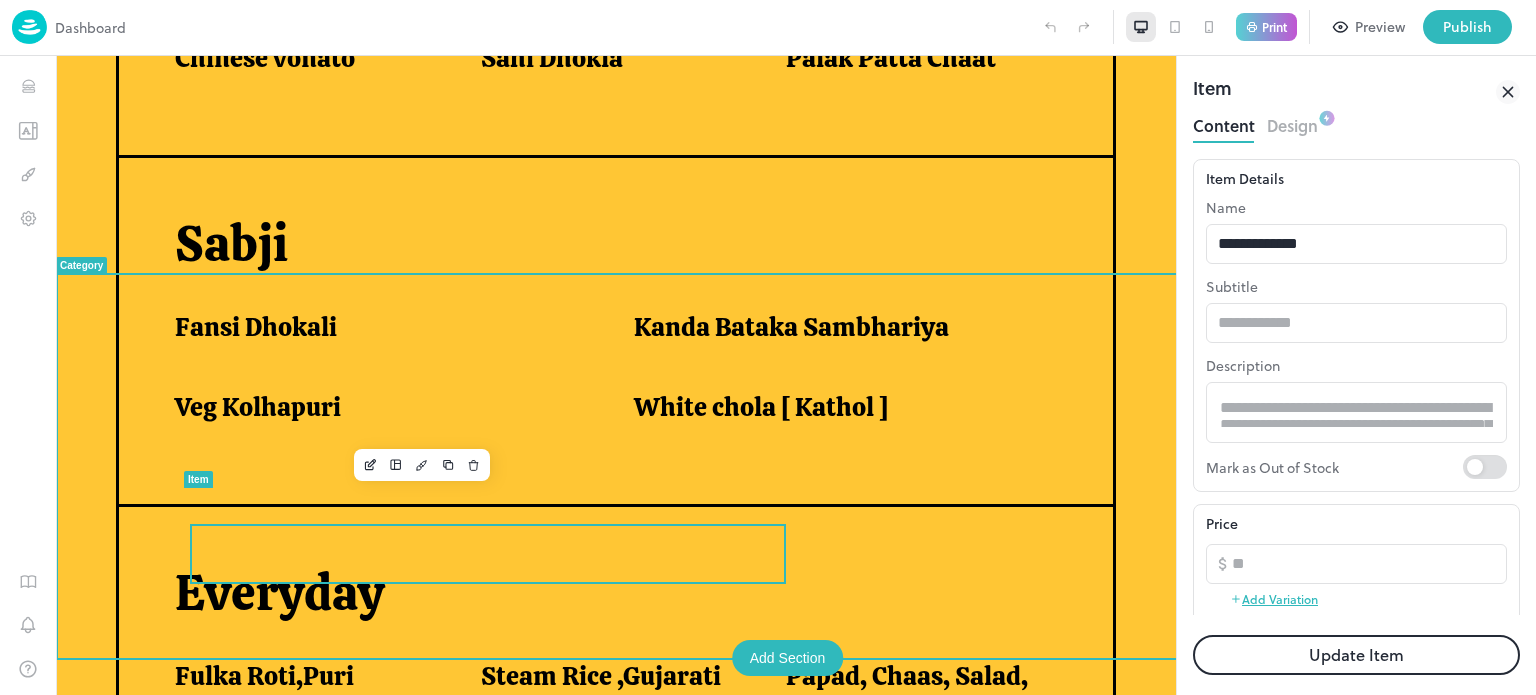 scroll, scrollTop: 0, scrollLeft: 0, axis: both 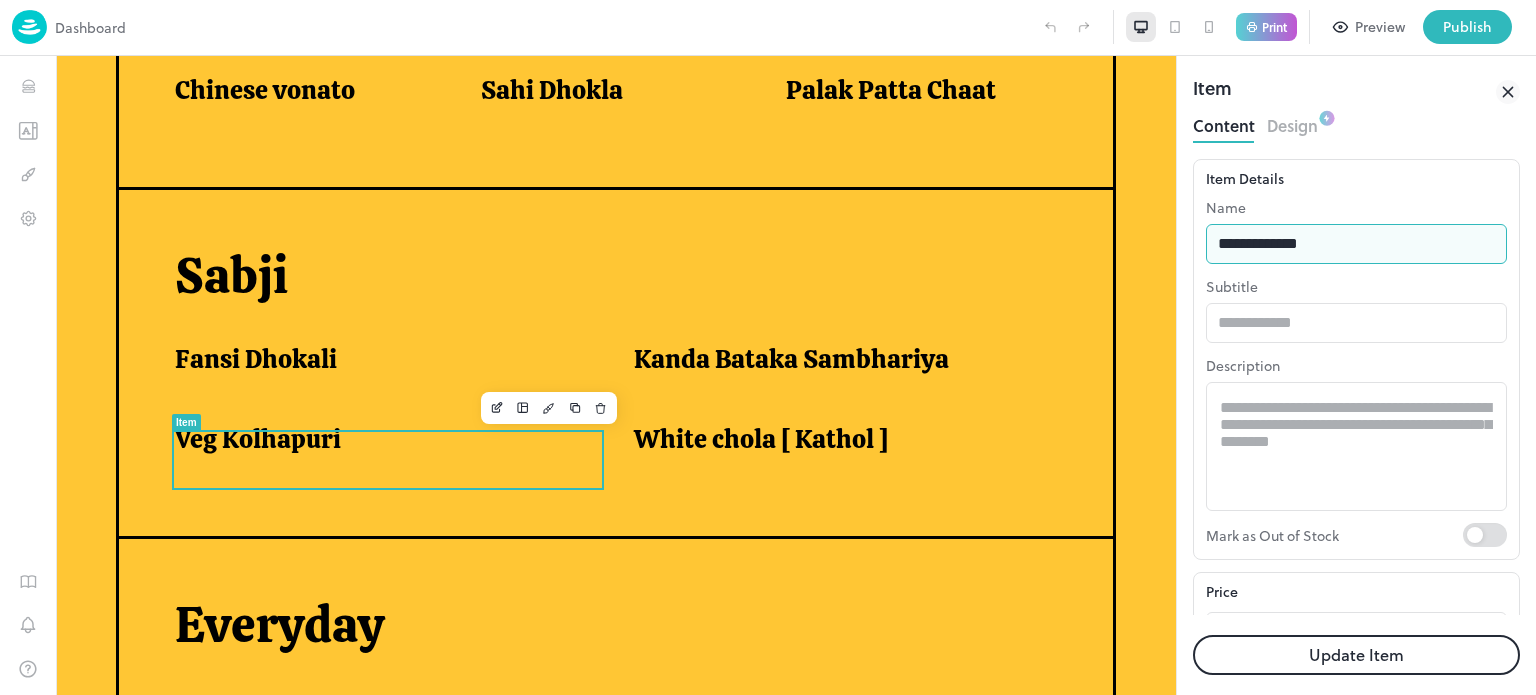 click on "**********" at bounding box center (1356, 244) 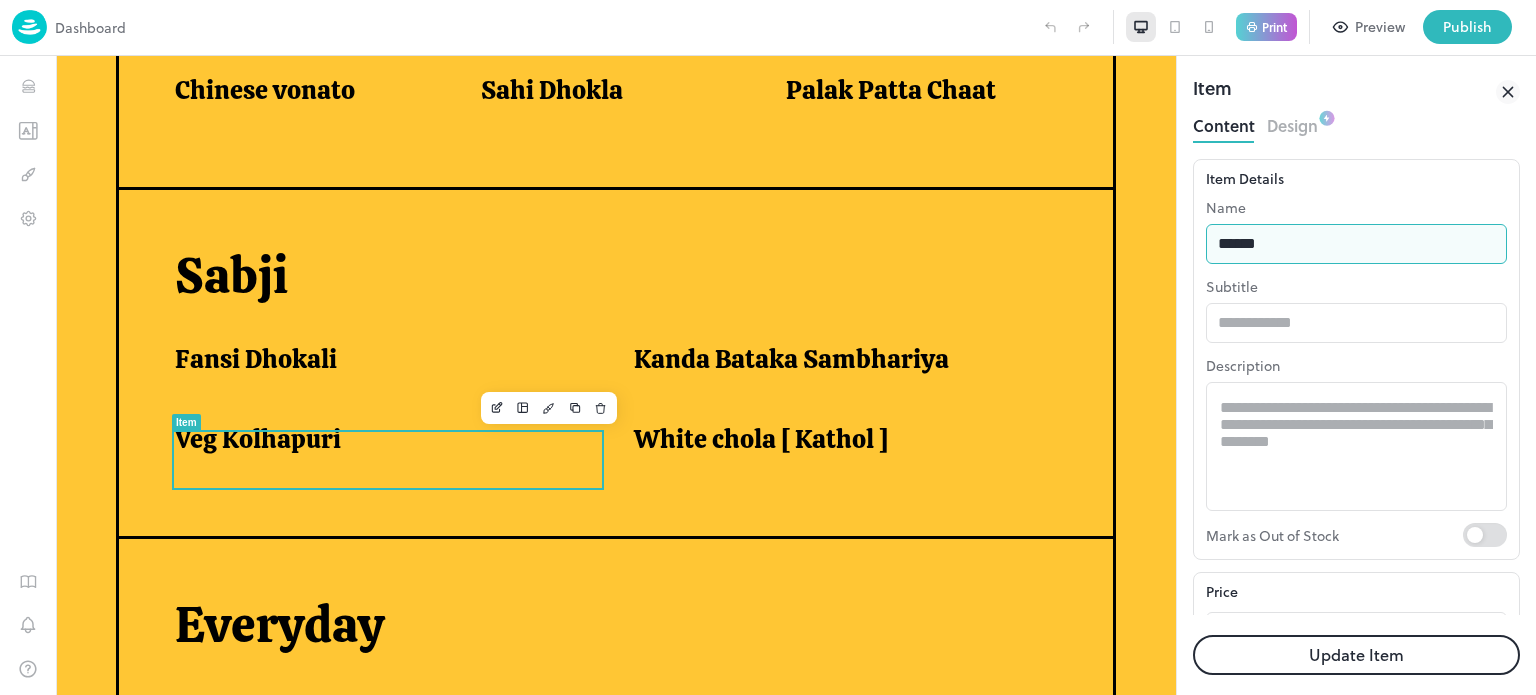type on "**********" 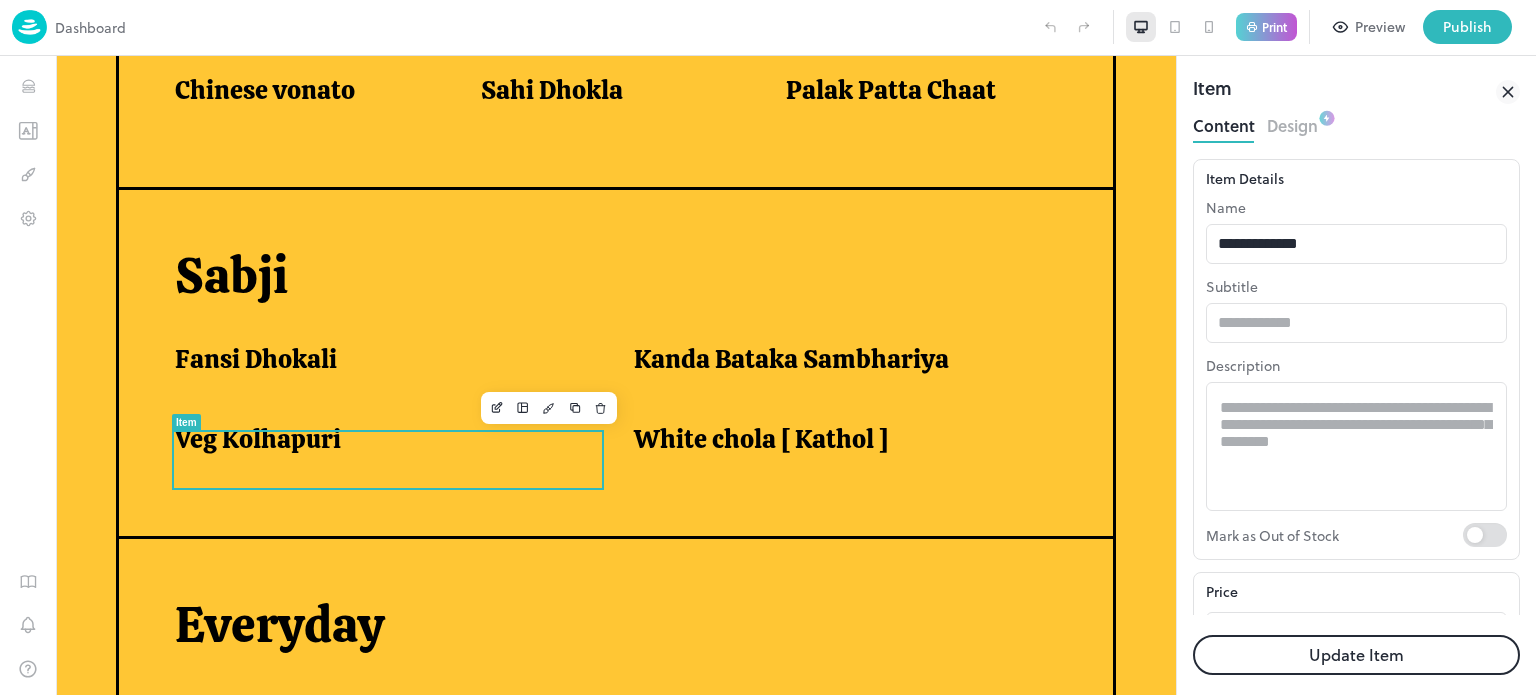 click on "Update Item" at bounding box center (1356, 655) 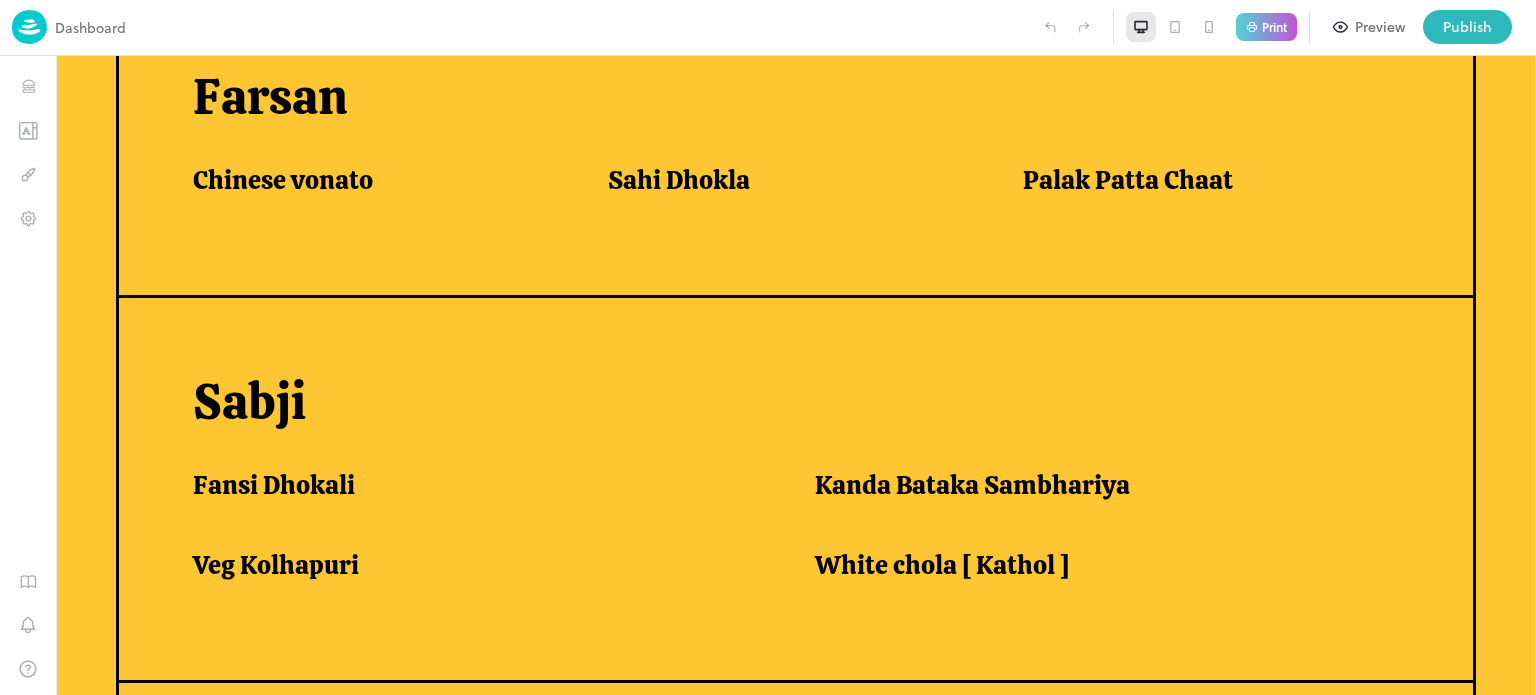scroll, scrollTop: 1311, scrollLeft: 0, axis: vertical 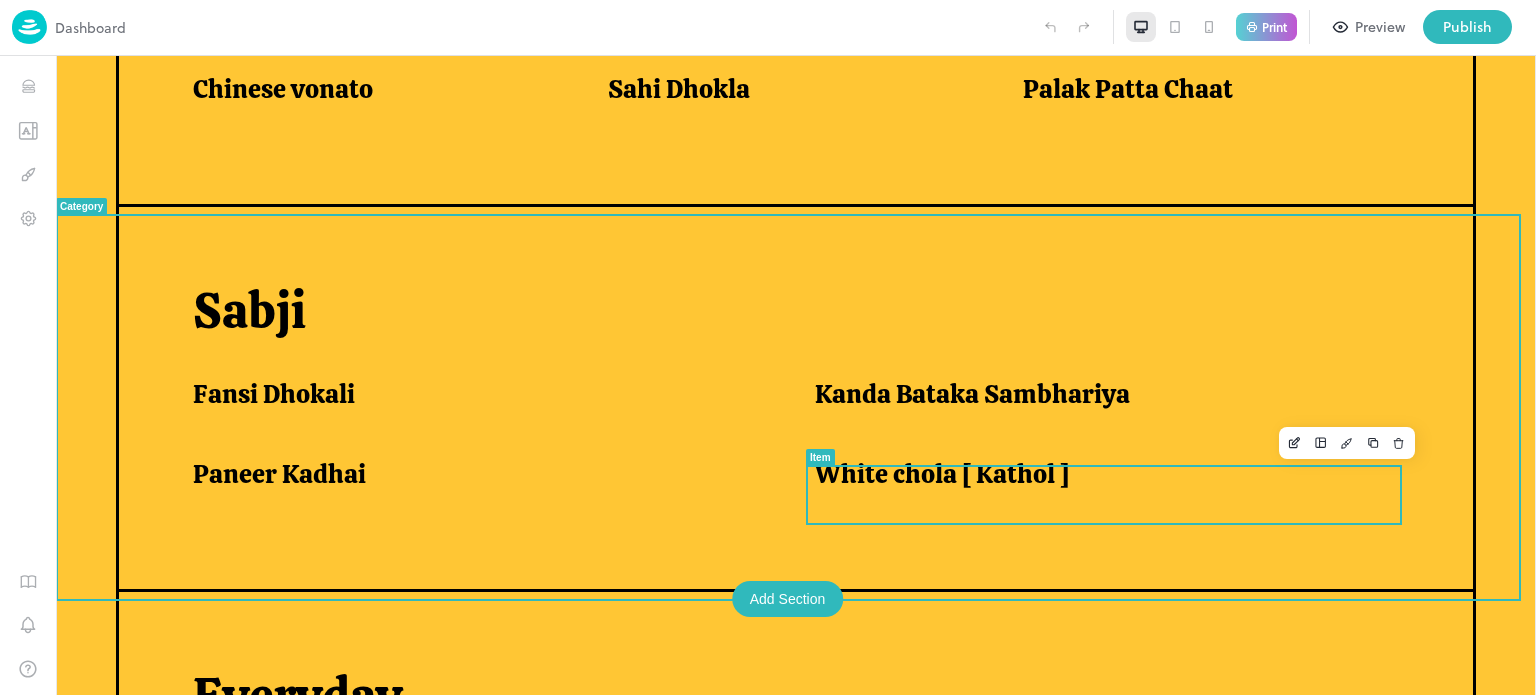 click on "White chola [ Kathol ]" at bounding box center (942, 474) 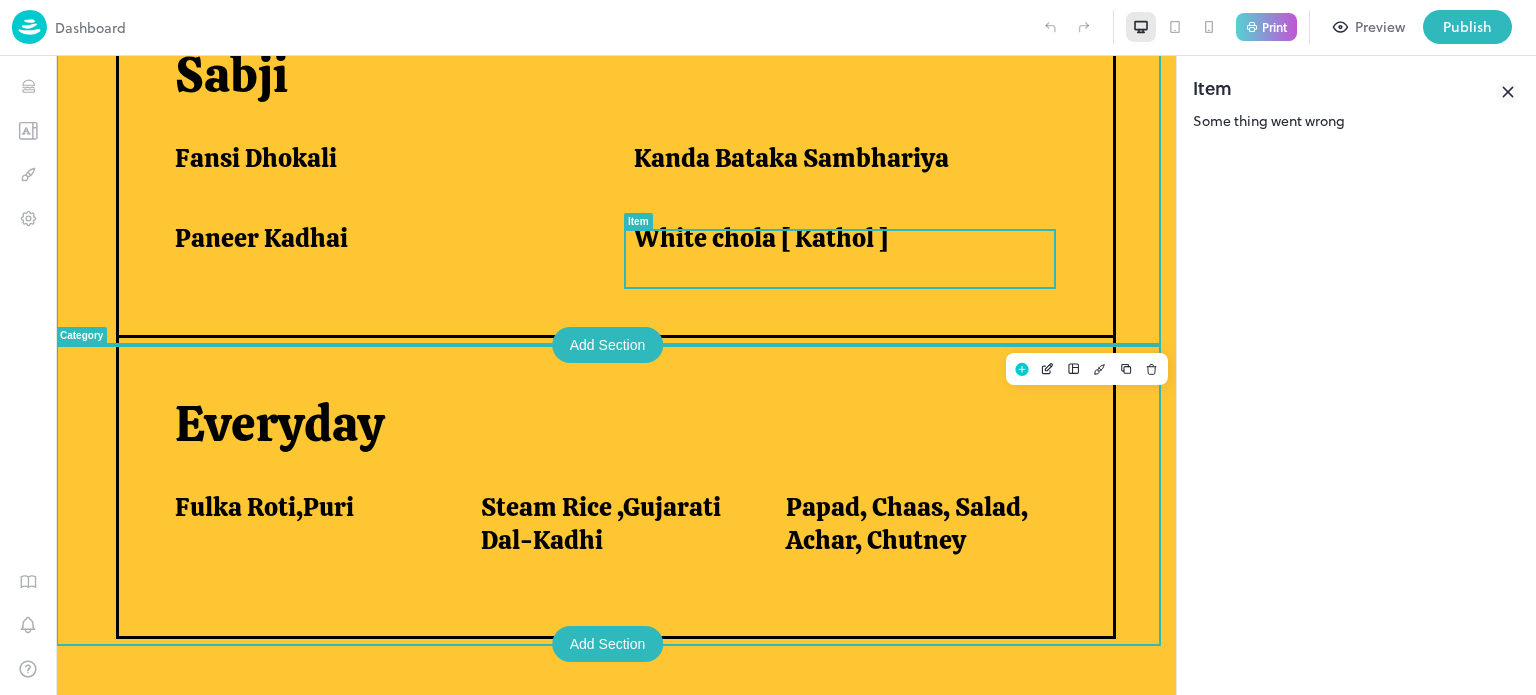 scroll, scrollTop: 1470, scrollLeft: 0, axis: vertical 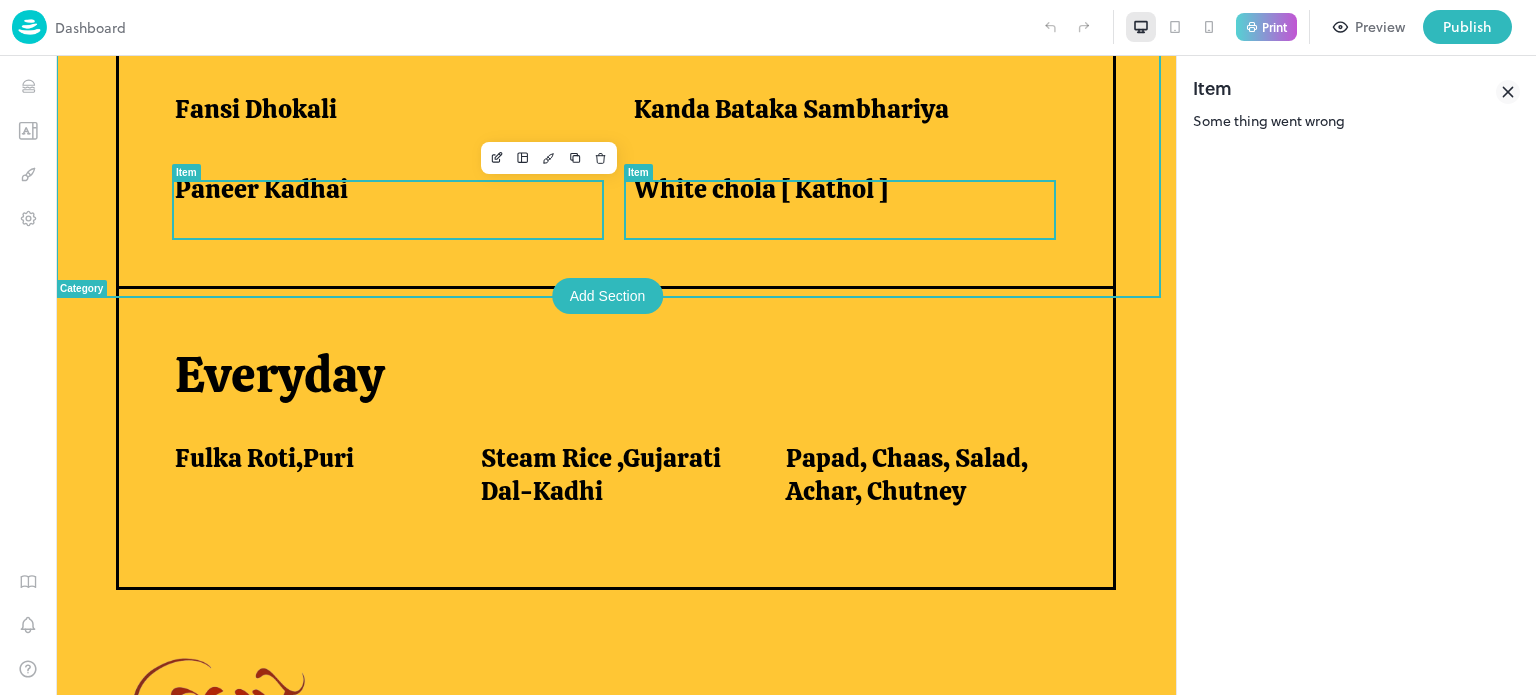 click on "Paneer Kadhai" at bounding box center (261, 189) 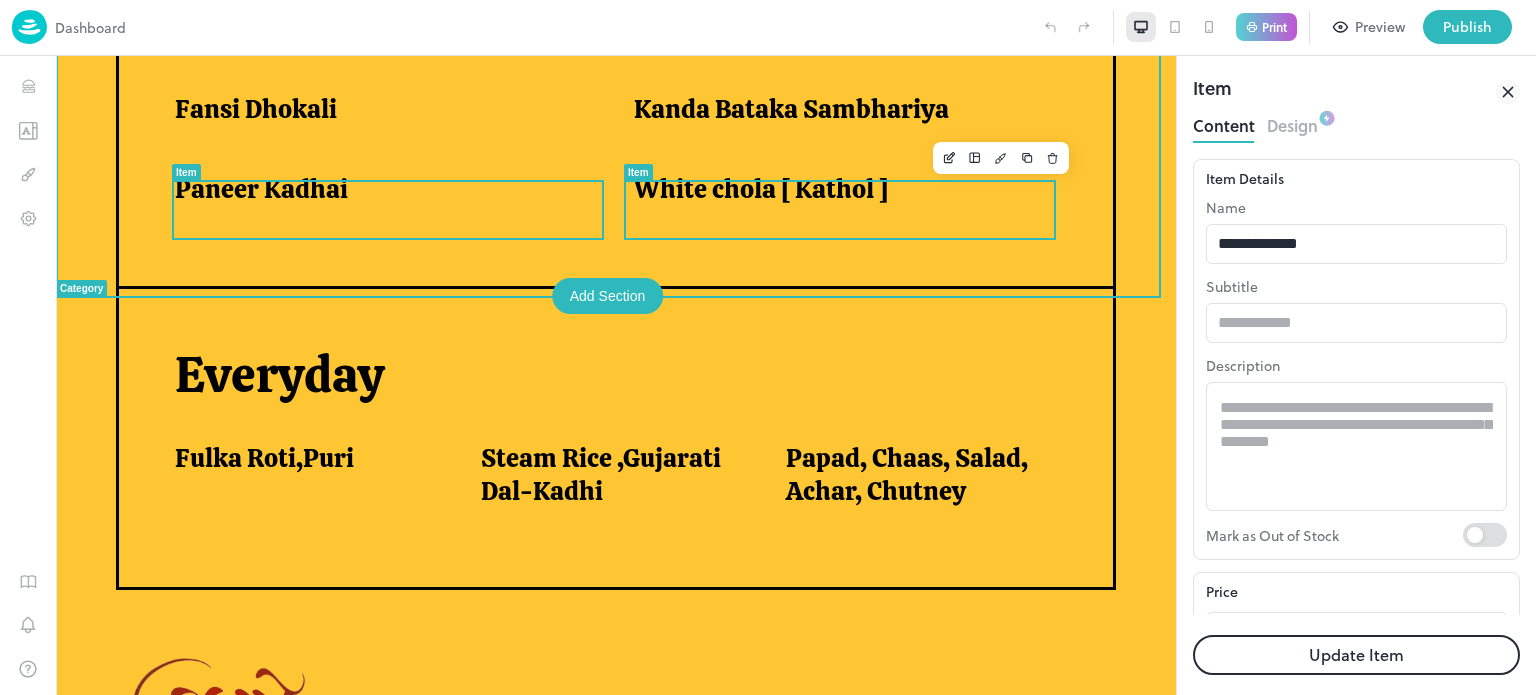 click on "White chola [ Kathol ]" at bounding box center [761, 189] 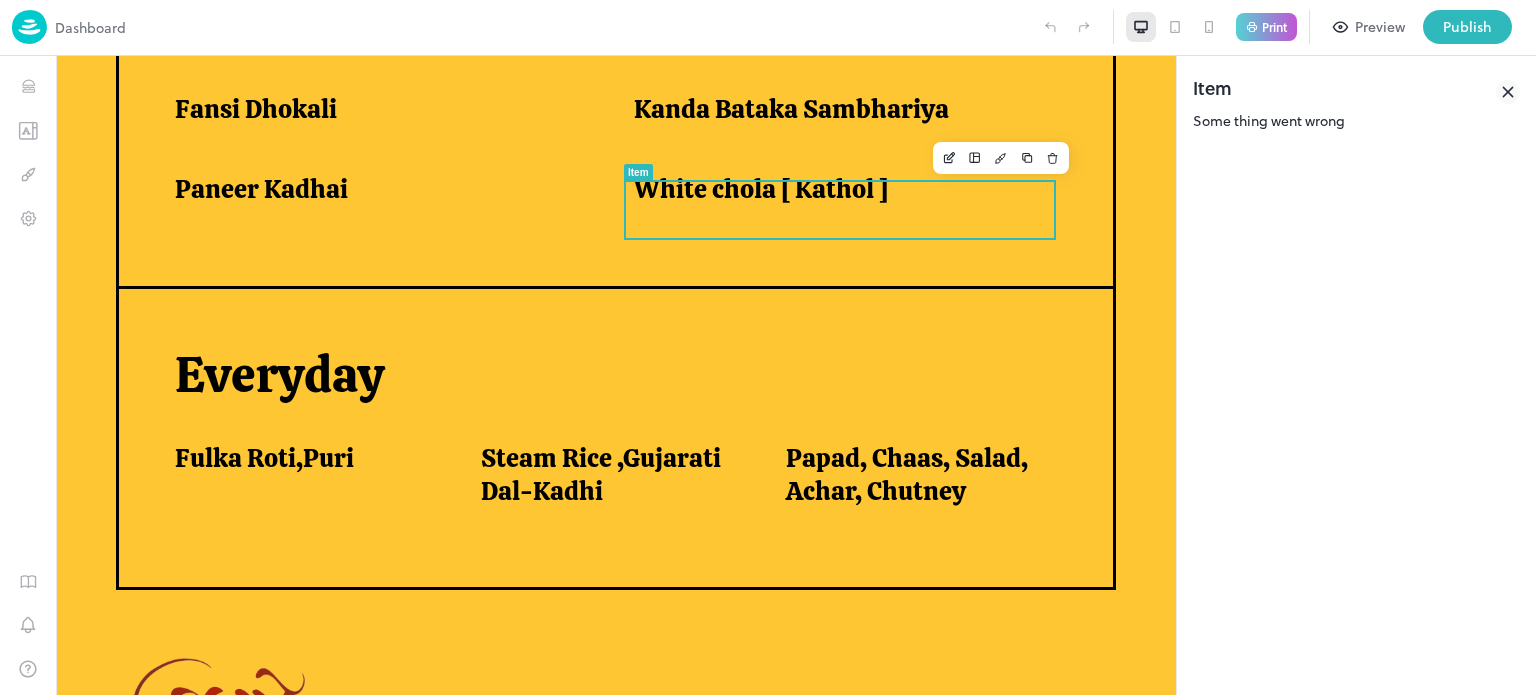 click on "Item Some thing went wrong" at bounding box center [1356, 375] 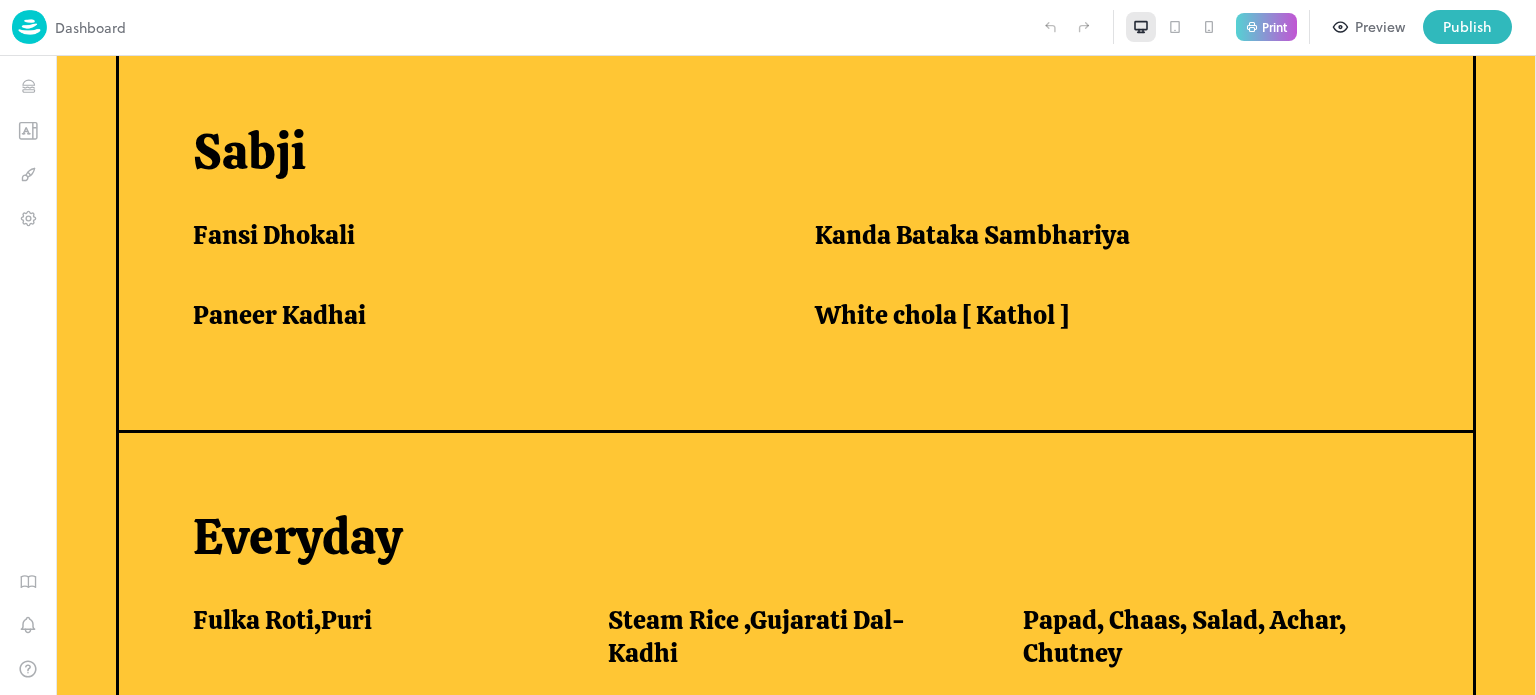 scroll, scrollTop: 1596, scrollLeft: 0, axis: vertical 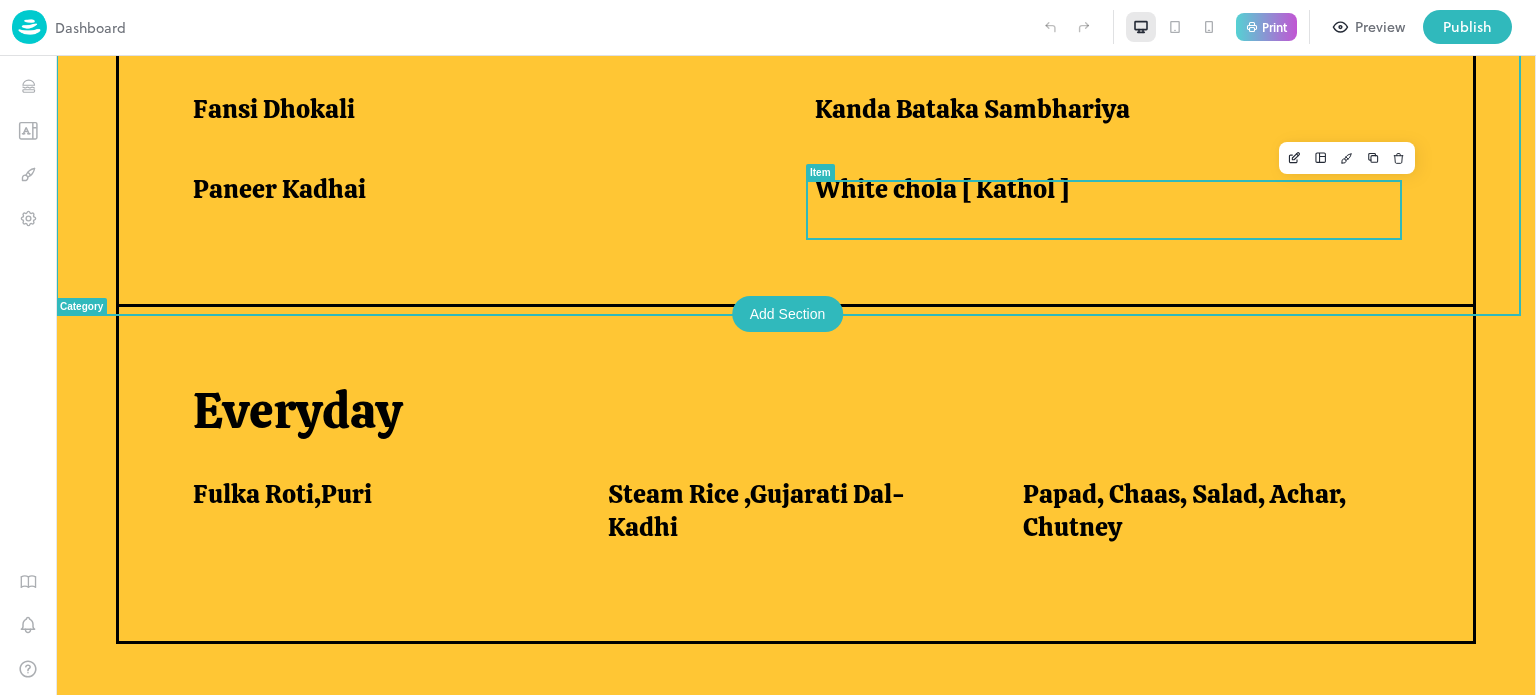click on "White chola [ Kathol ]" at bounding box center [1114, 201] 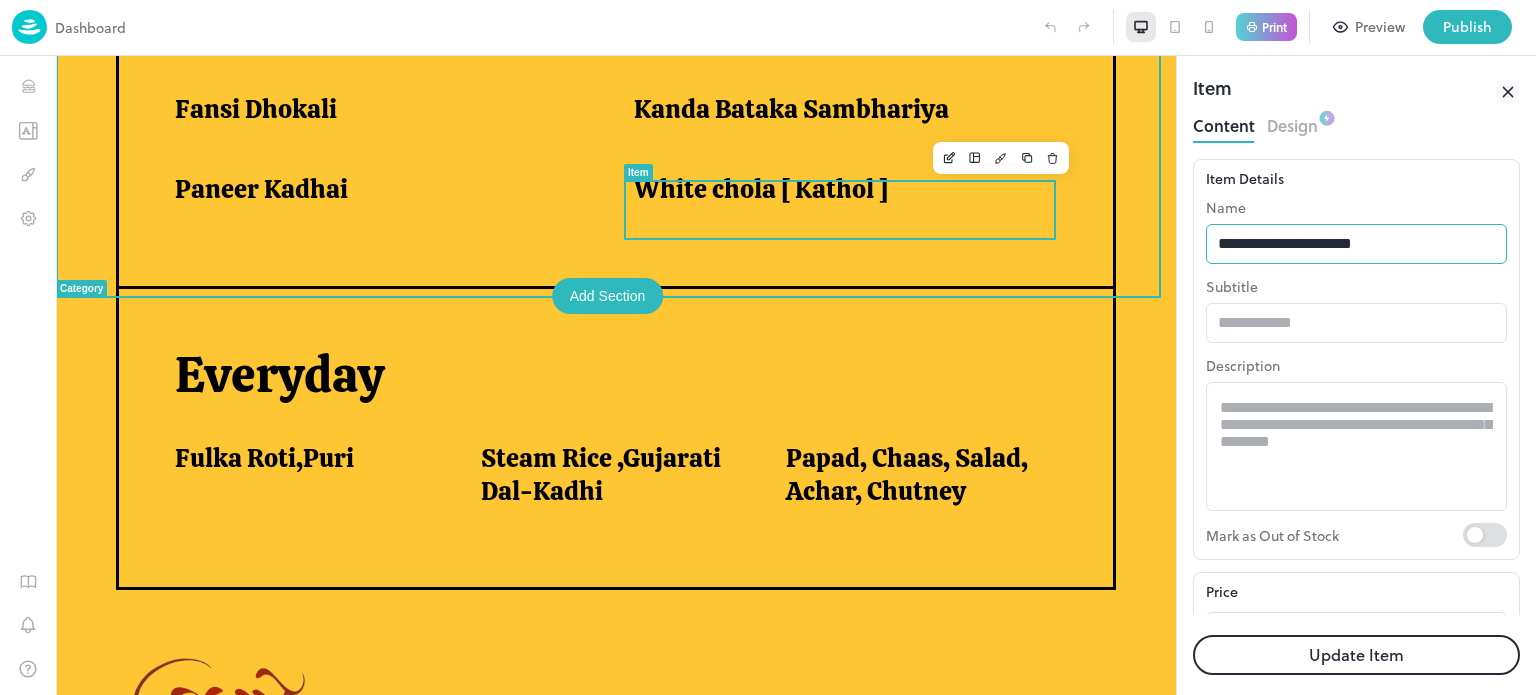 click on "**********" at bounding box center [1356, 244] 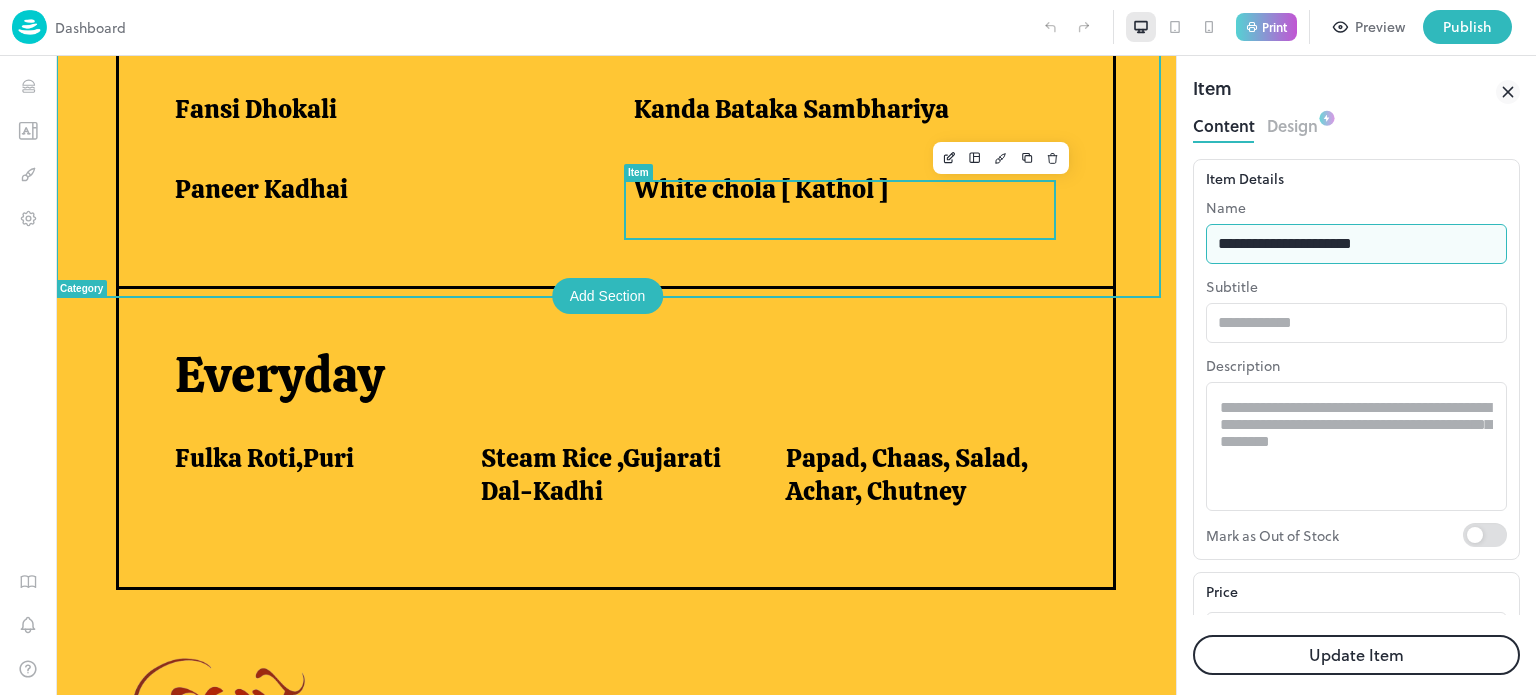 click on "**********" at bounding box center [1356, 244] 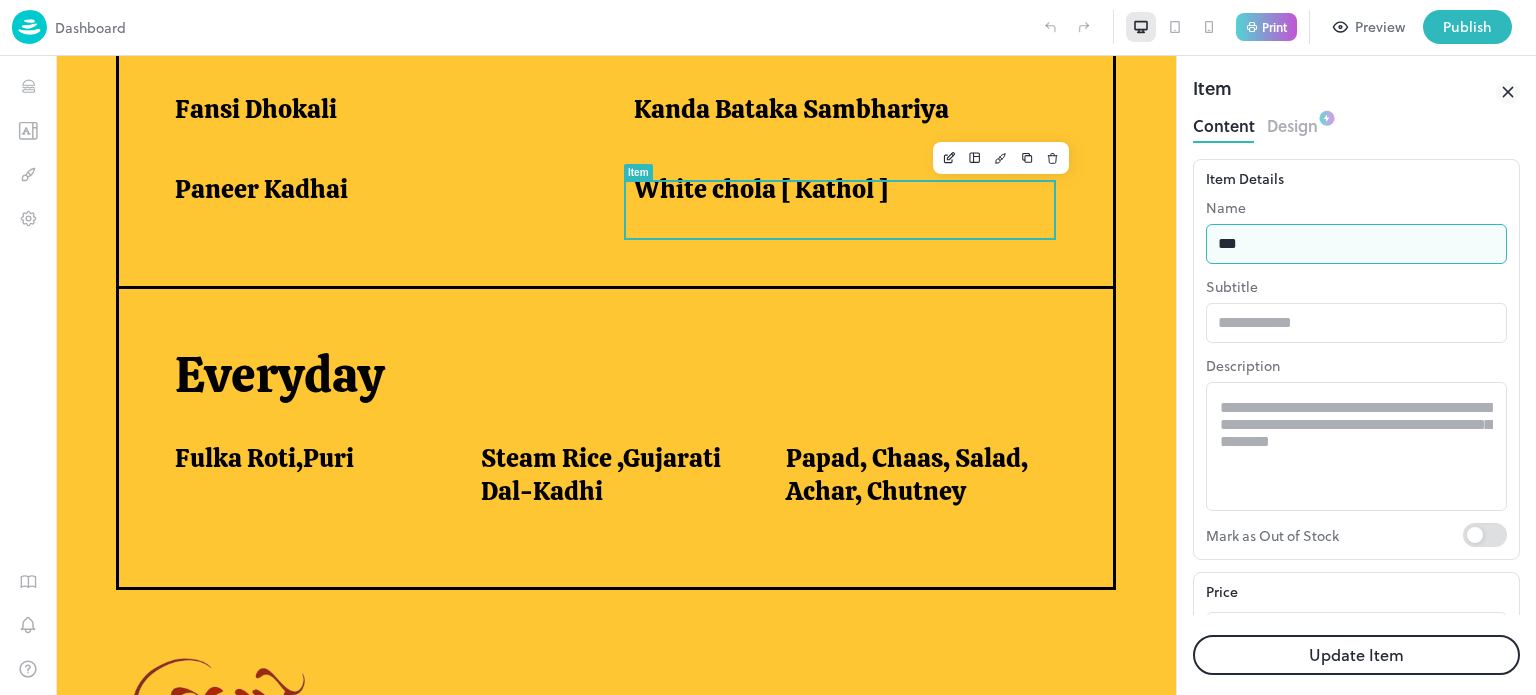type on "**********" 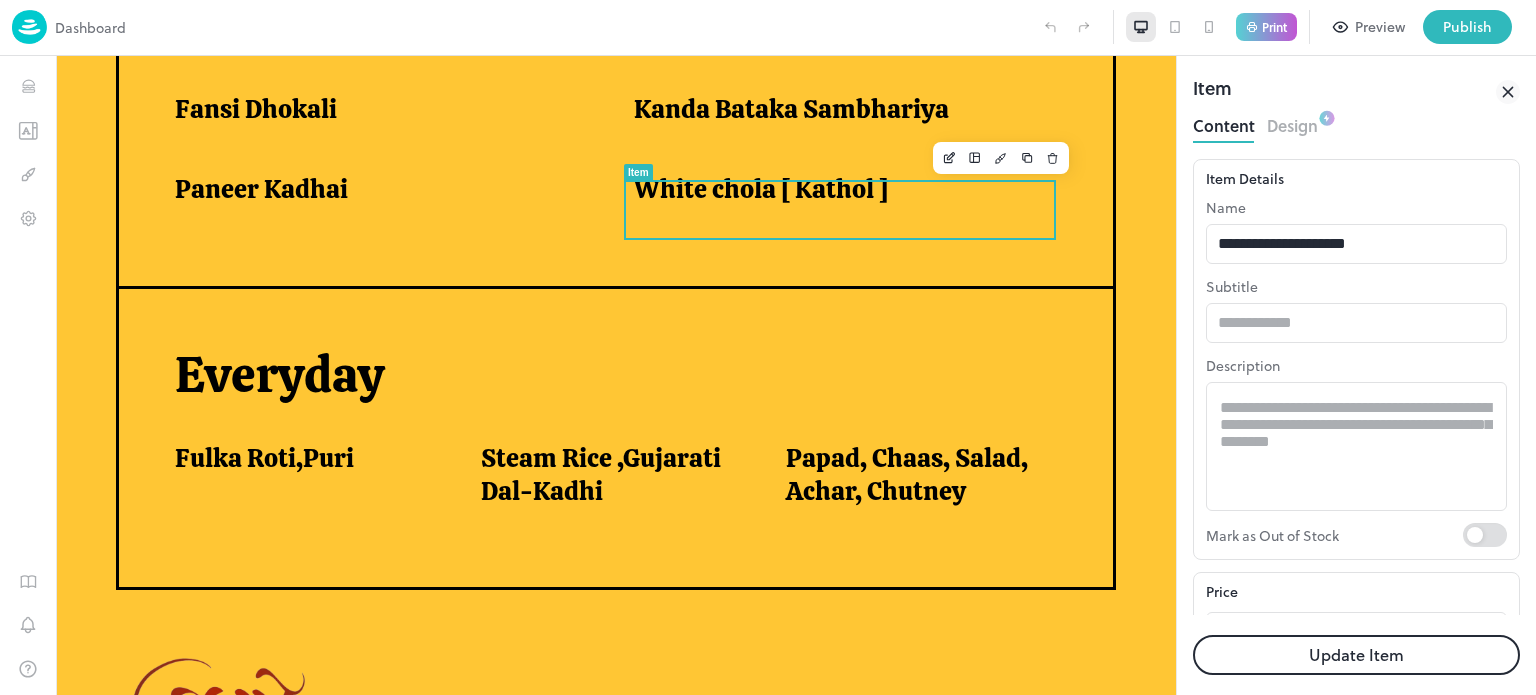 click on "Update Item" at bounding box center [1356, 655] 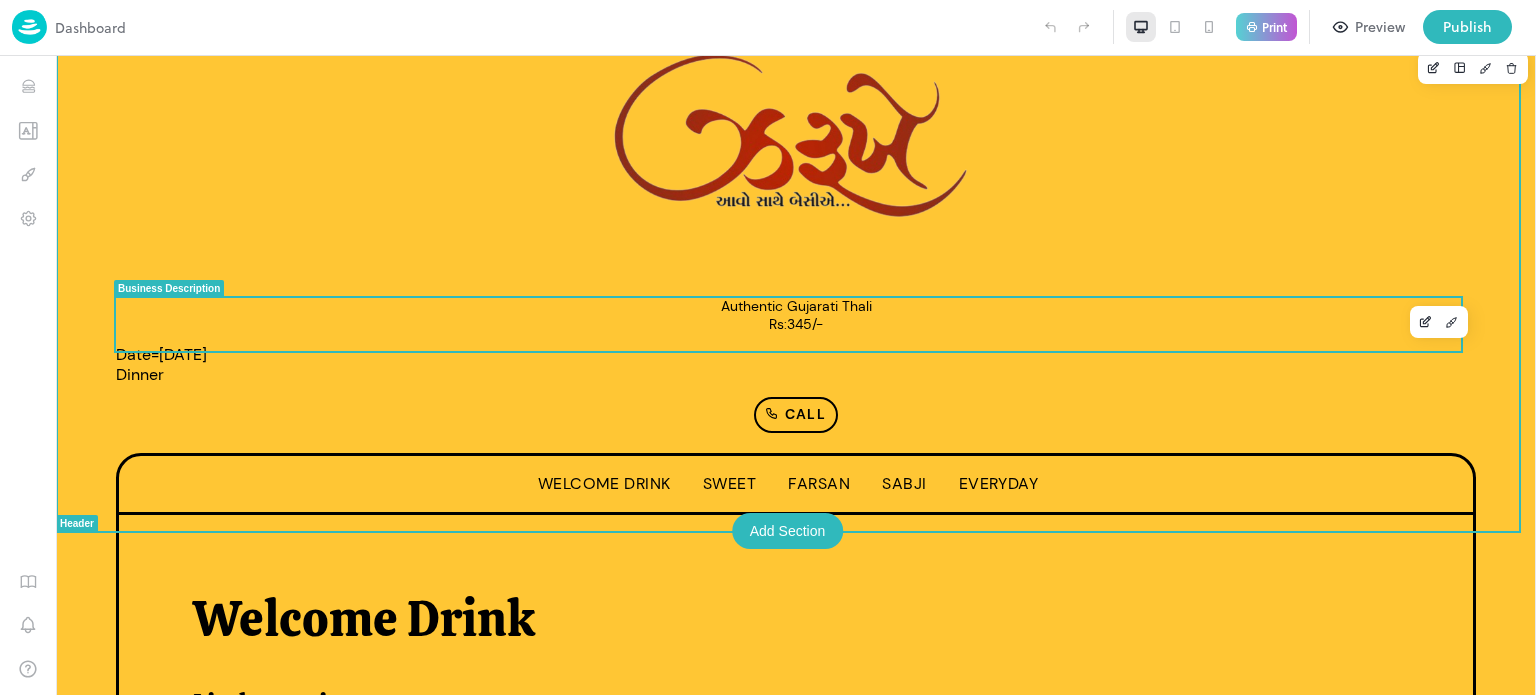 scroll, scrollTop: 17, scrollLeft: 0, axis: vertical 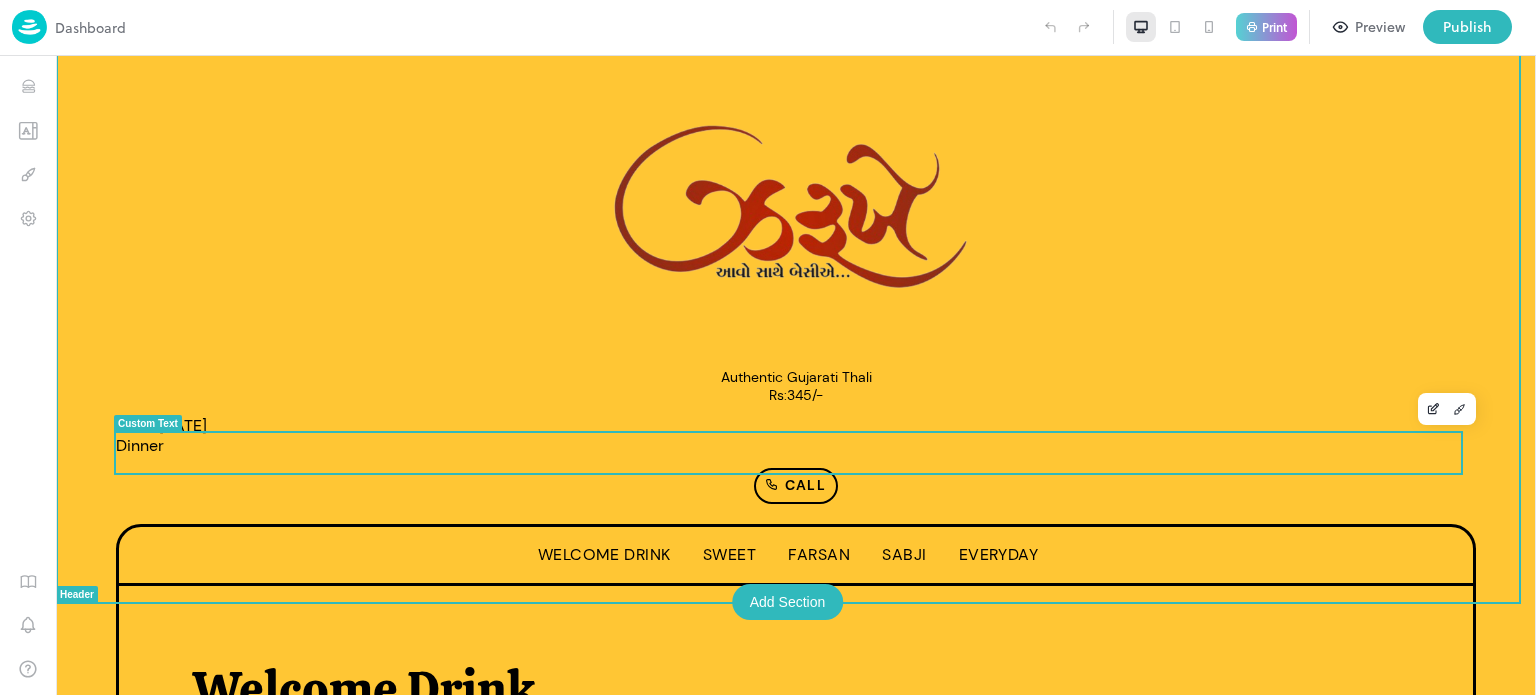click on "Date=[DATE]
Dinner" at bounding box center (796, 436) 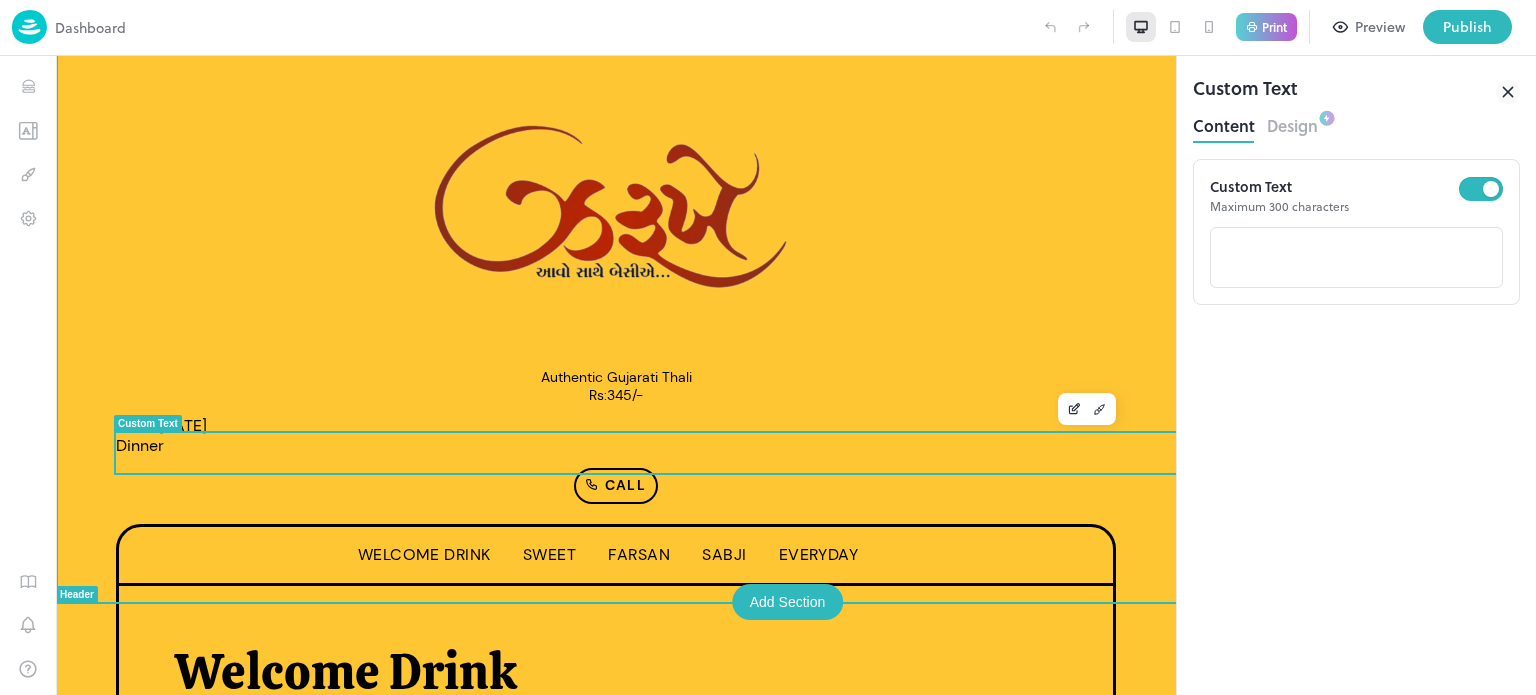 scroll, scrollTop: 0, scrollLeft: 0, axis: both 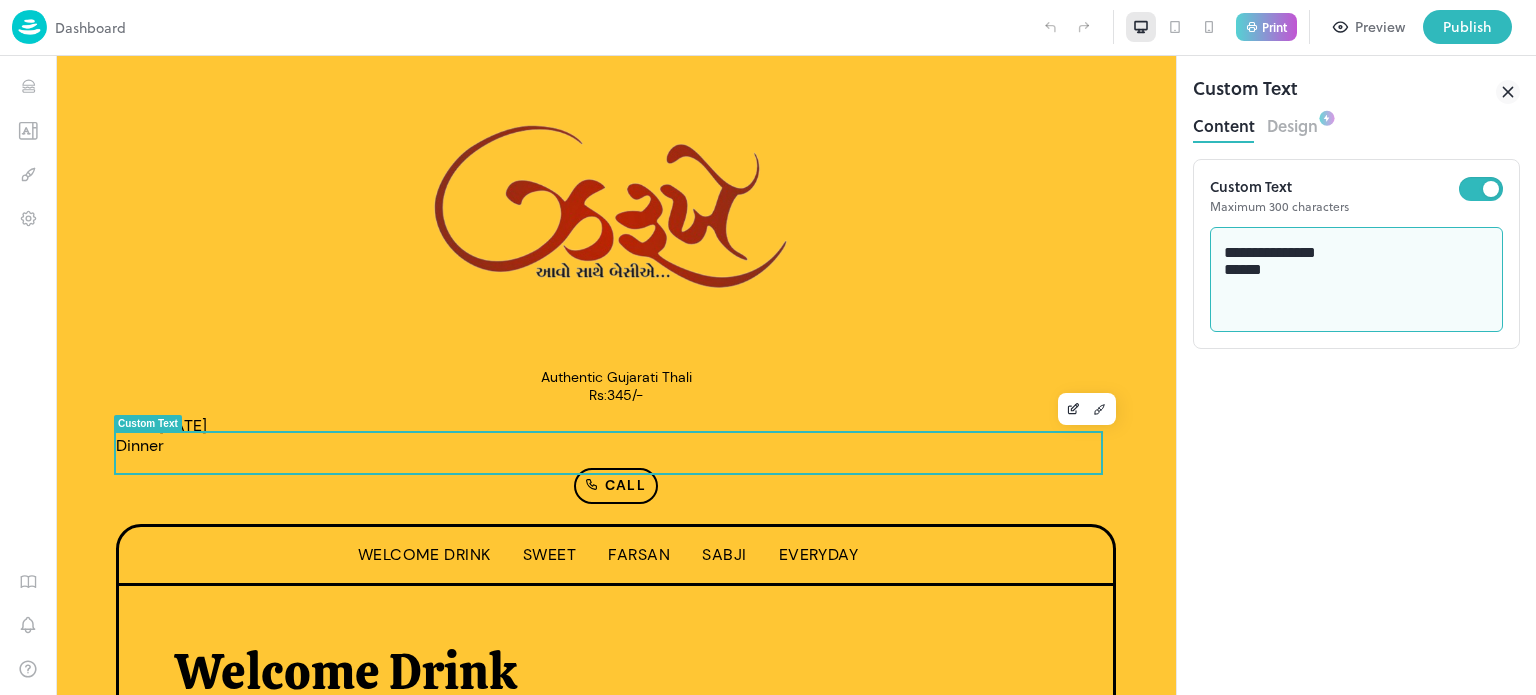 click on "**********" at bounding box center [1357, 280] 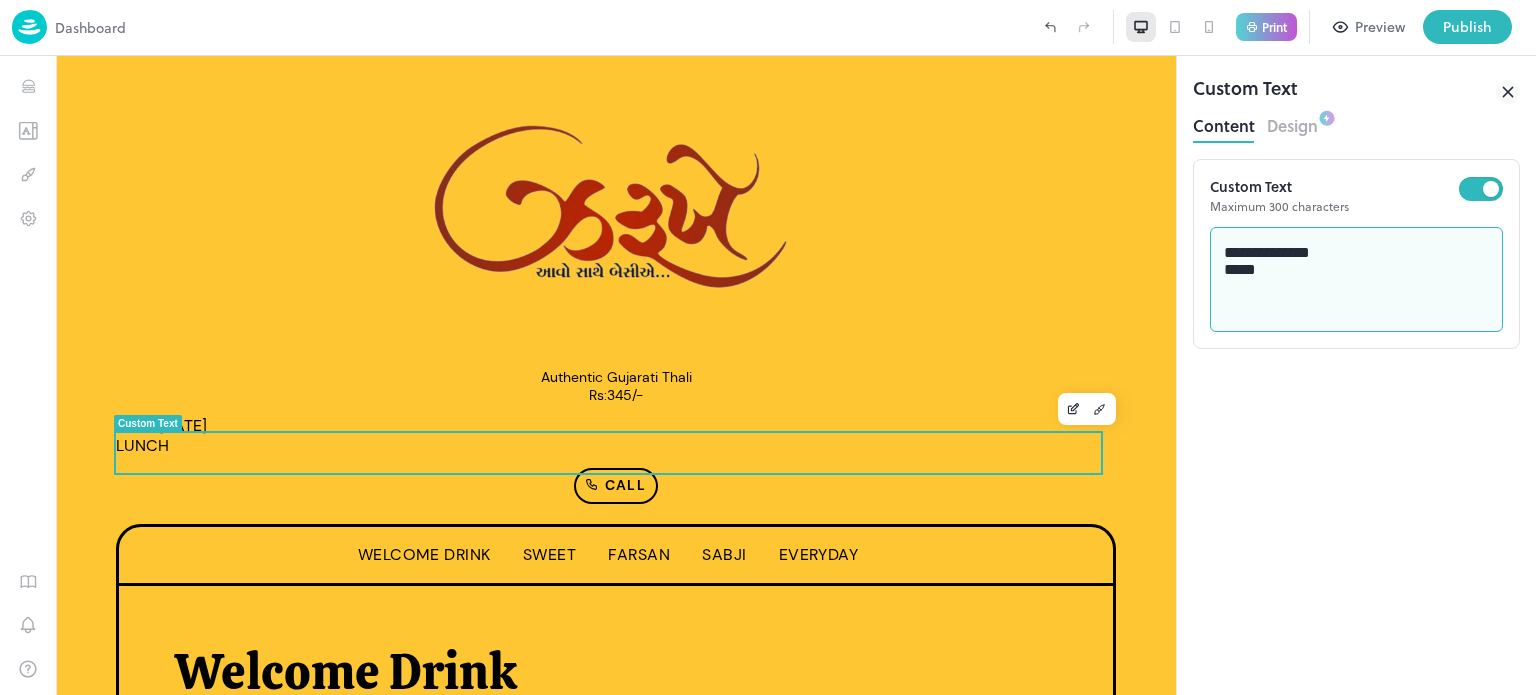click on "**********" at bounding box center [1357, 280] 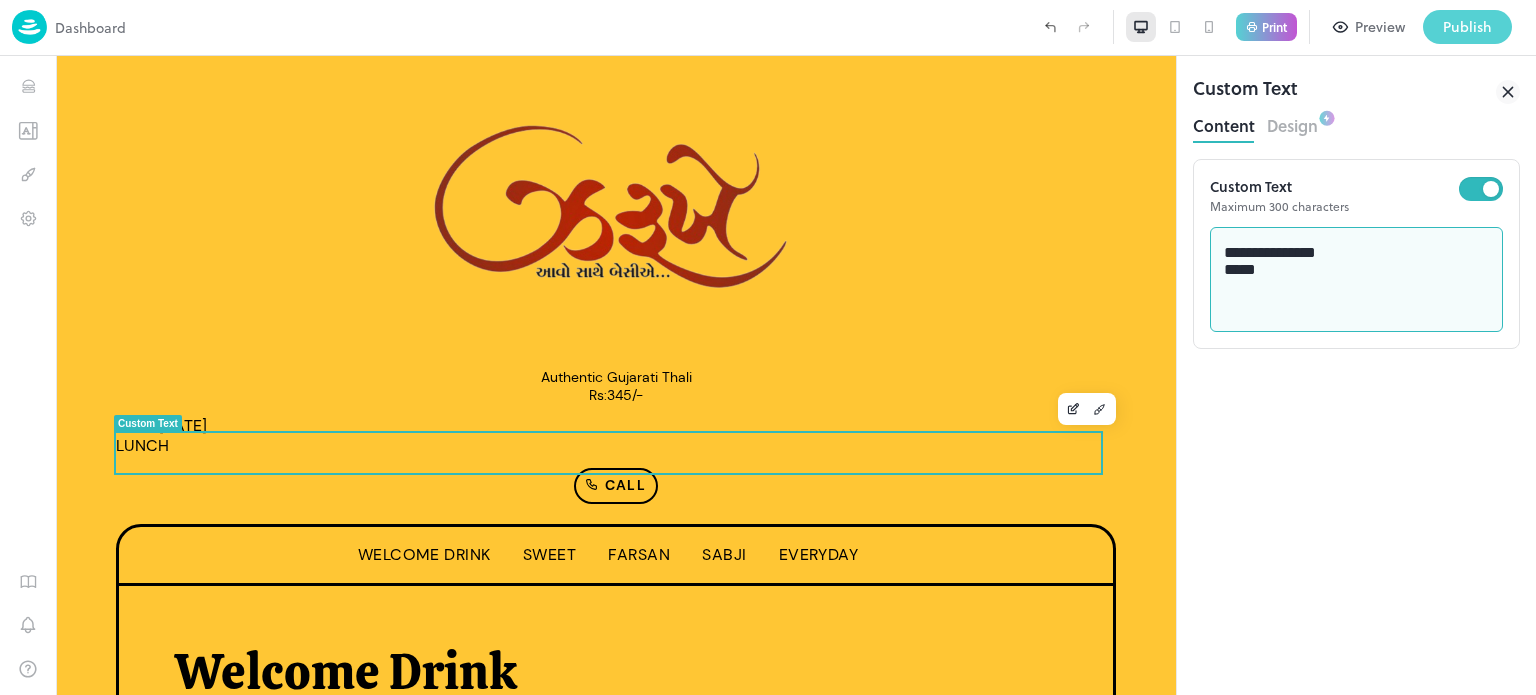 type on "**********" 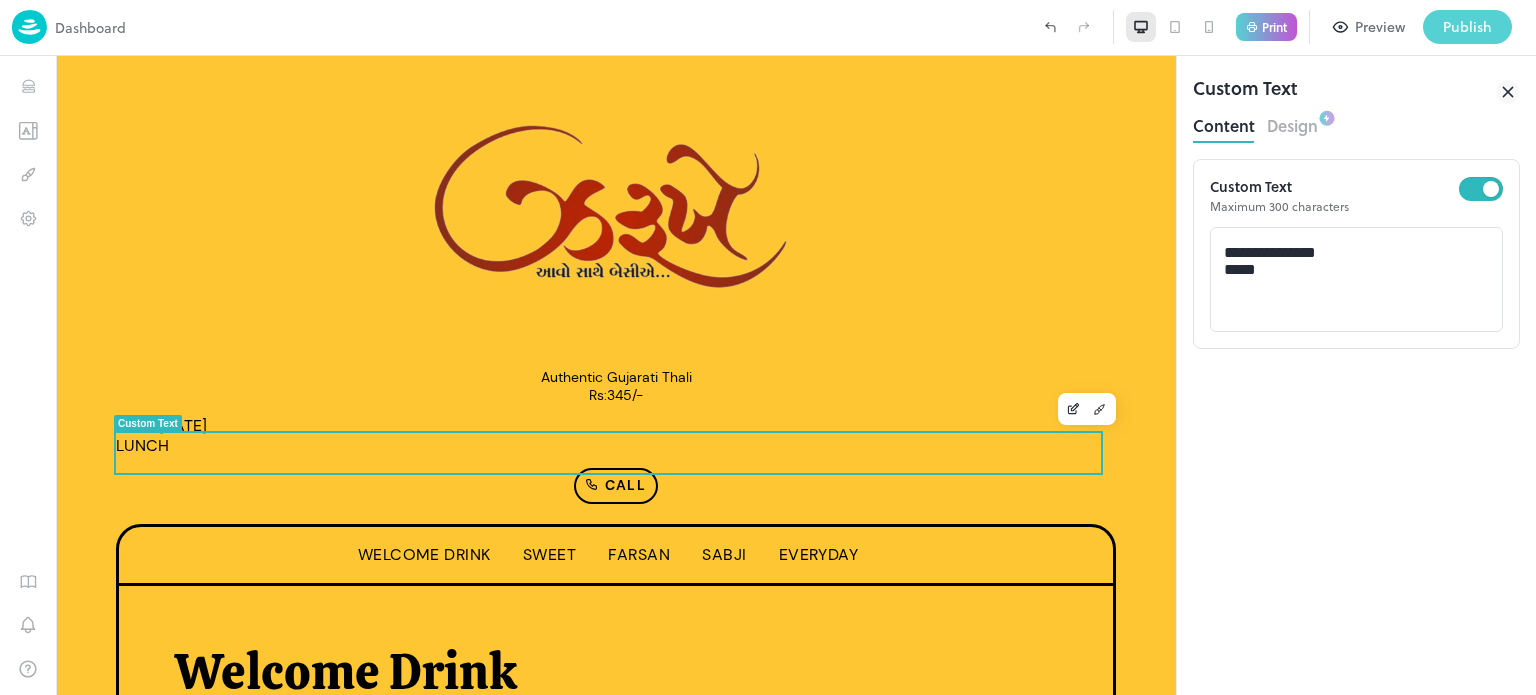 click on "Publish" at bounding box center (1467, 27) 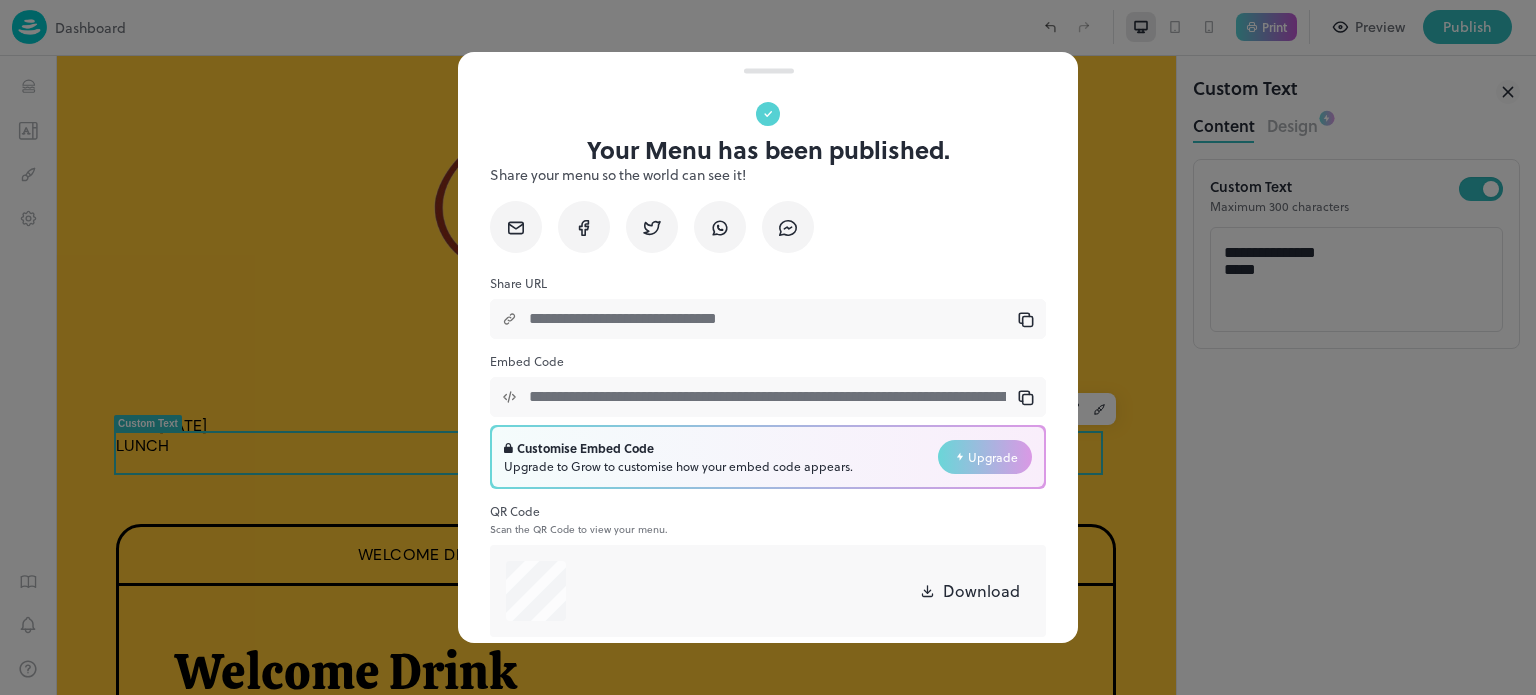 click at bounding box center [768, 347] 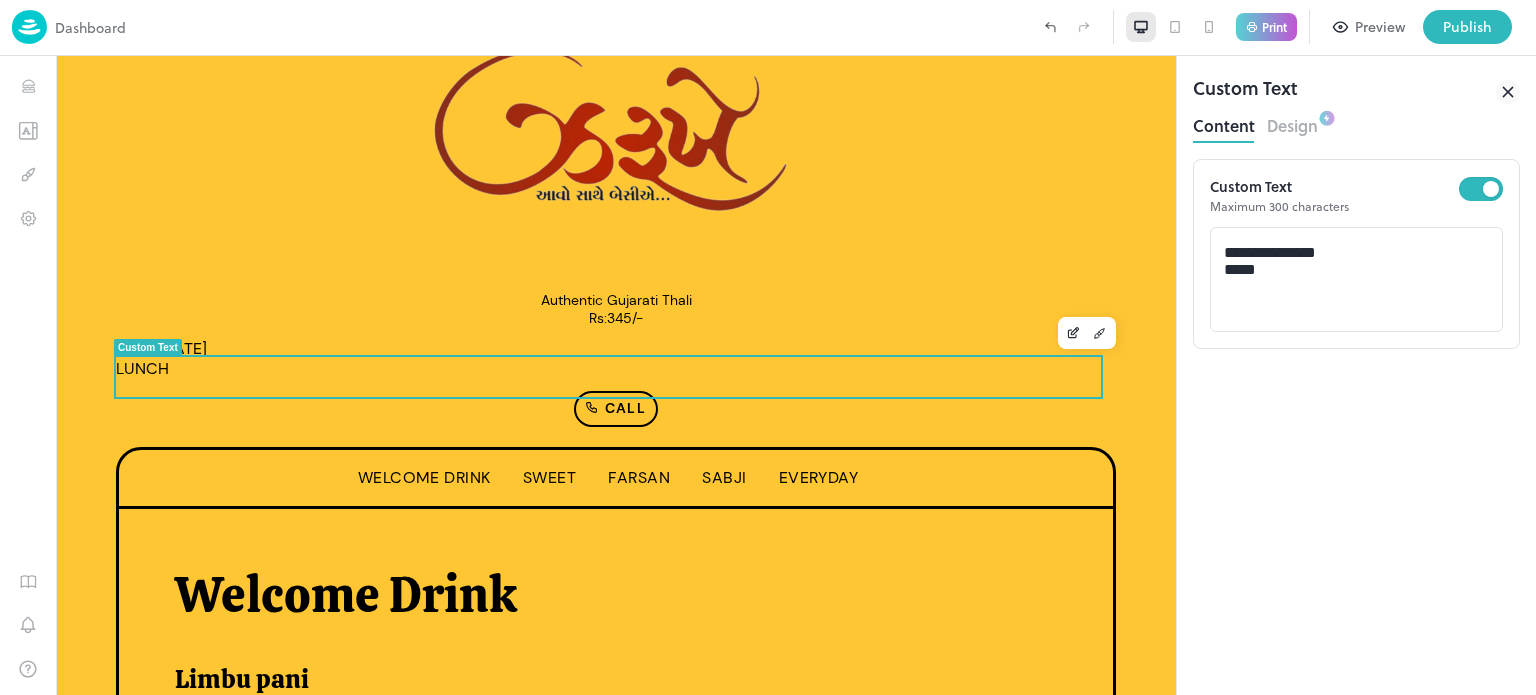 scroll, scrollTop: 64, scrollLeft: 0, axis: vertical 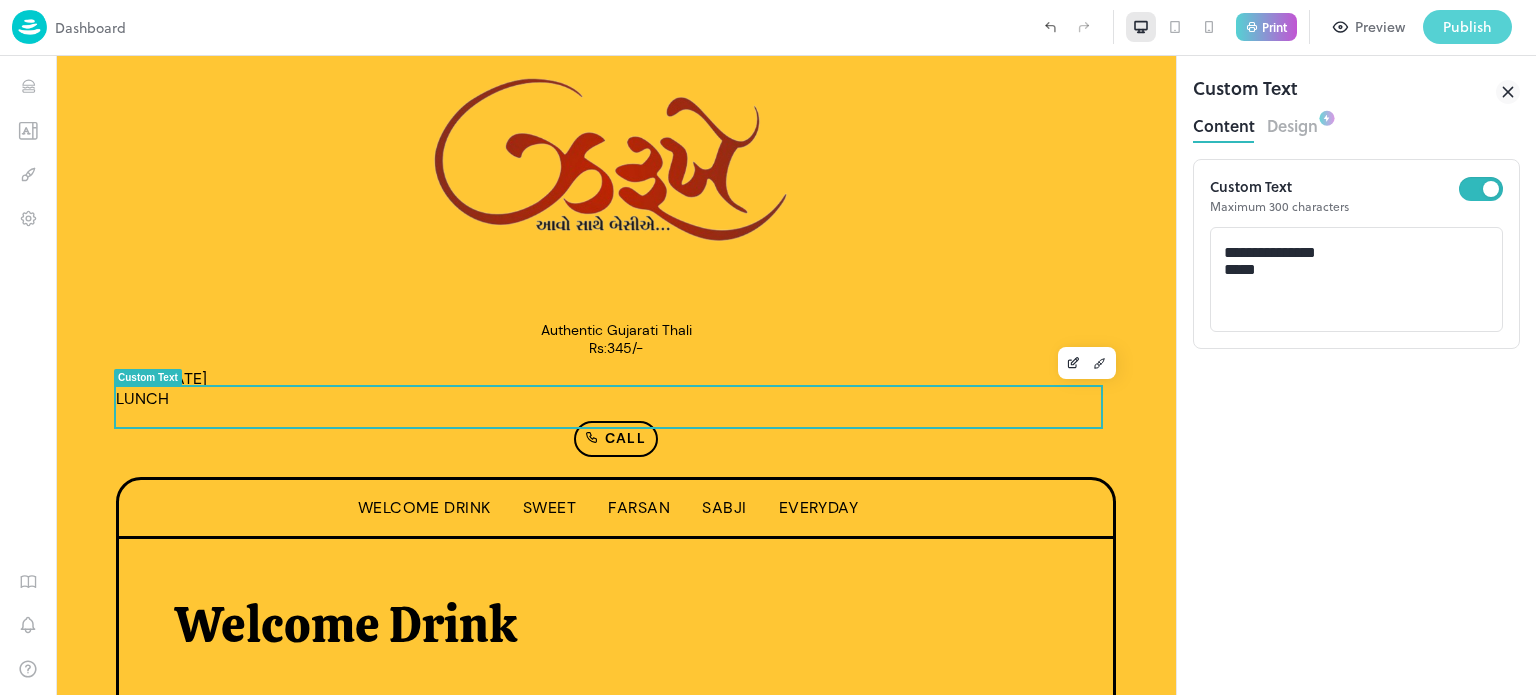click on "Publish" at bounding box center [1467, 27] 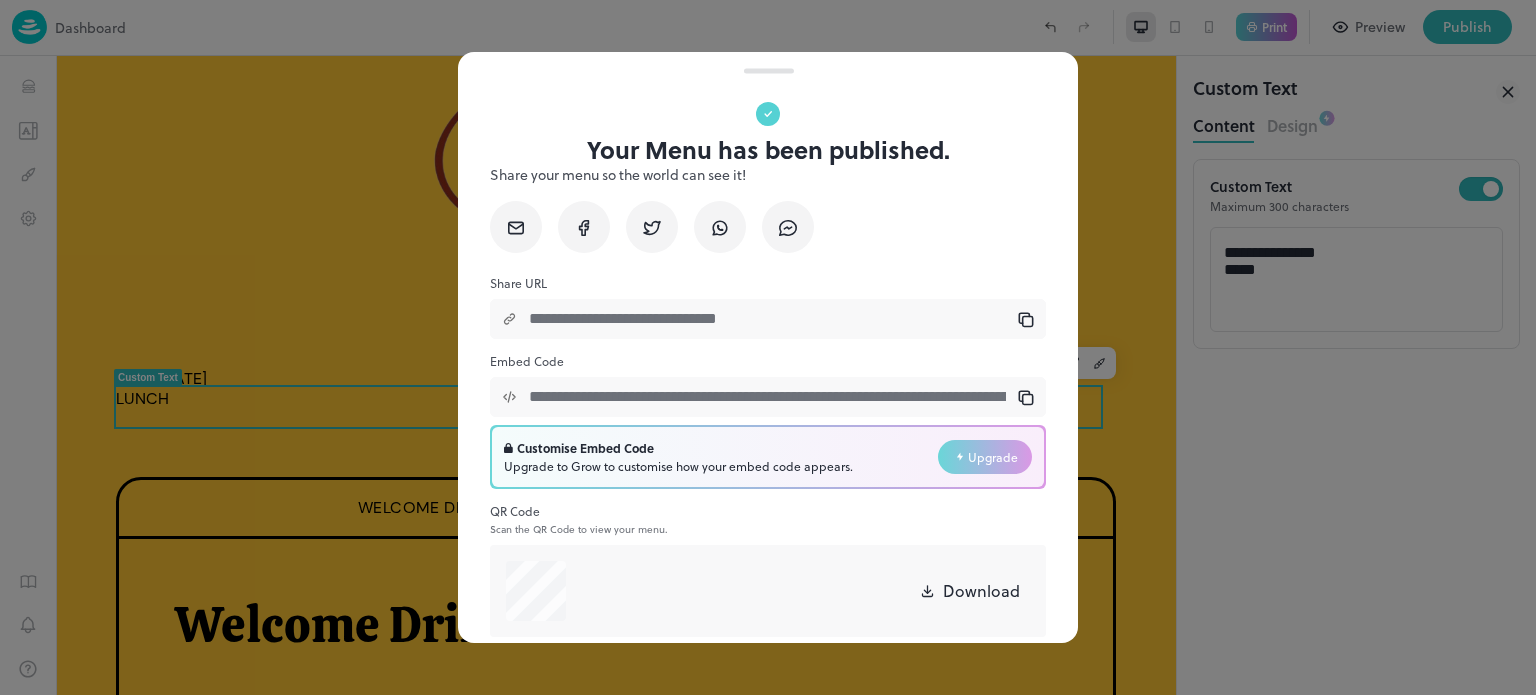 click at bounding box center [768, 347] 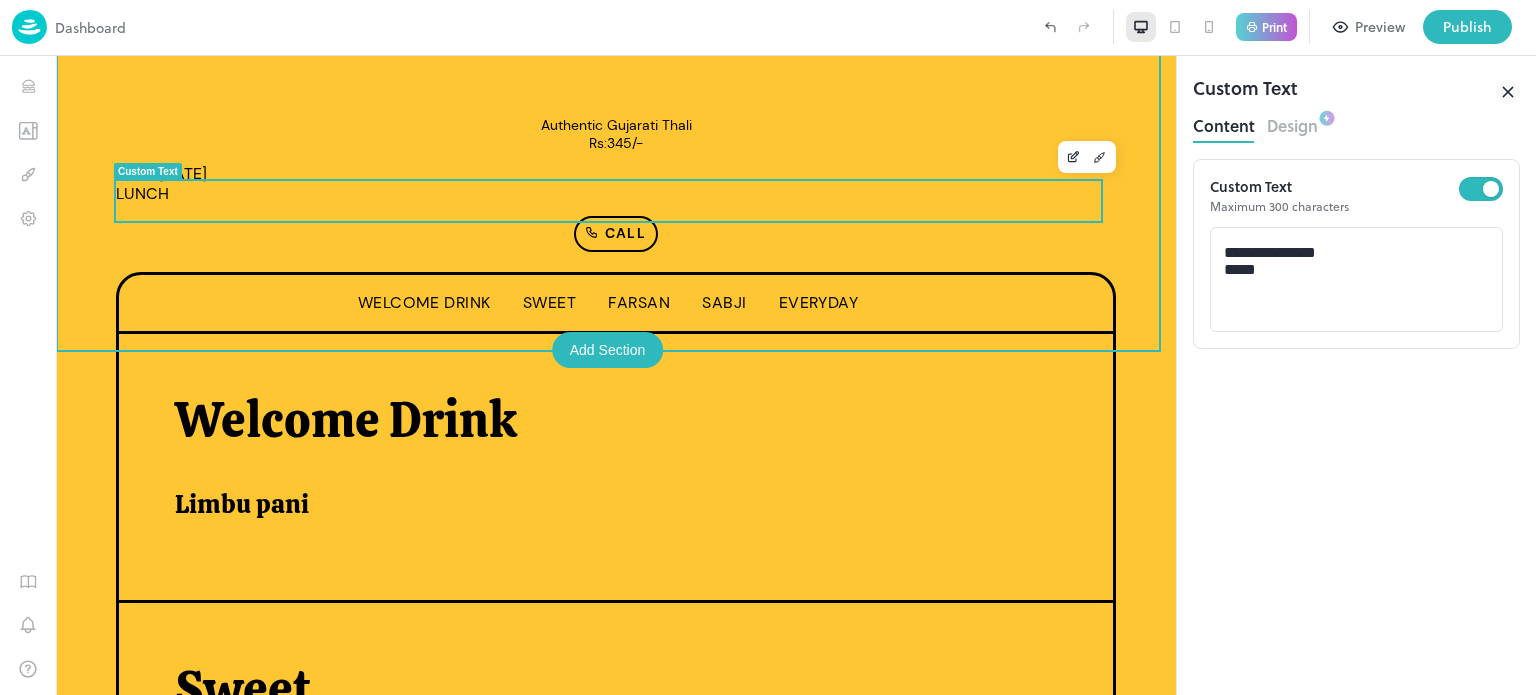 scroll, scrollTop: 0, scrollLeft: 0, axis: both 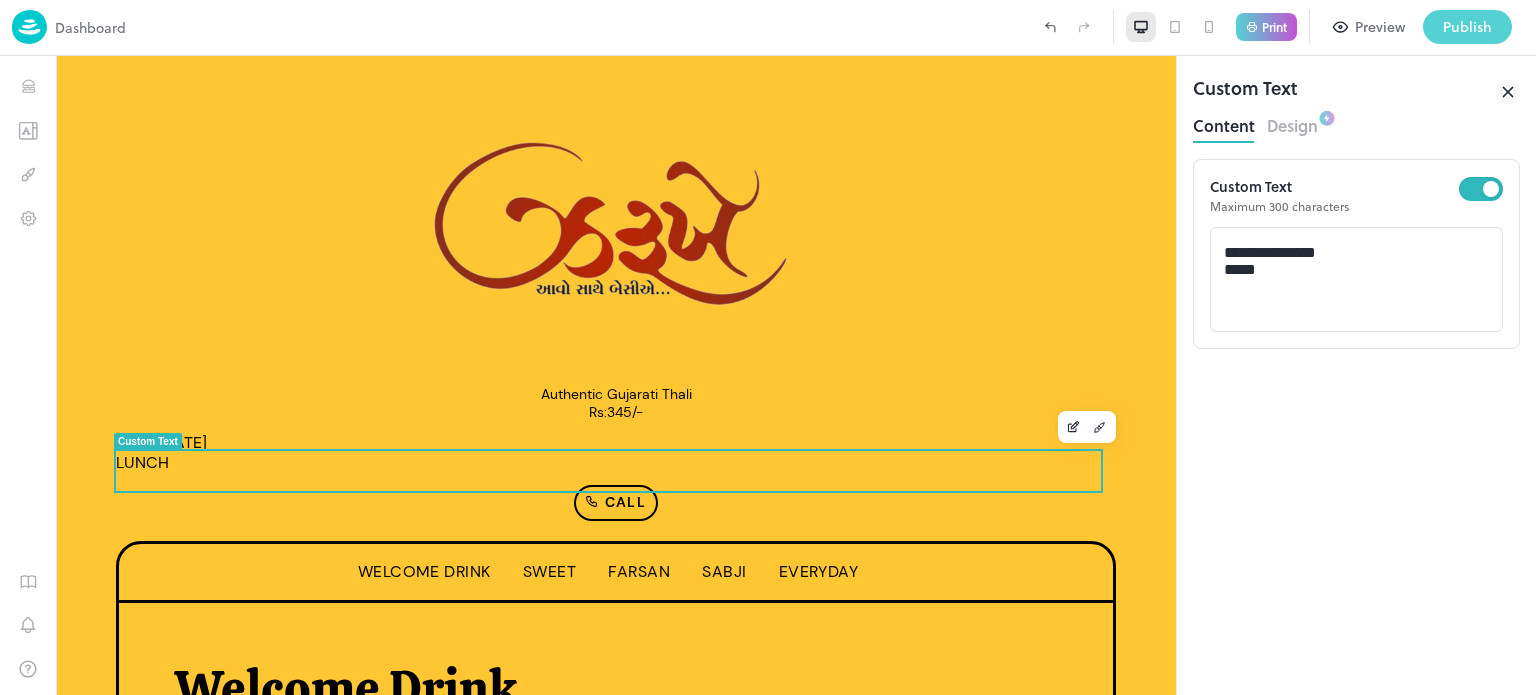click on "Publish" at bounding box center [1467, 27] 